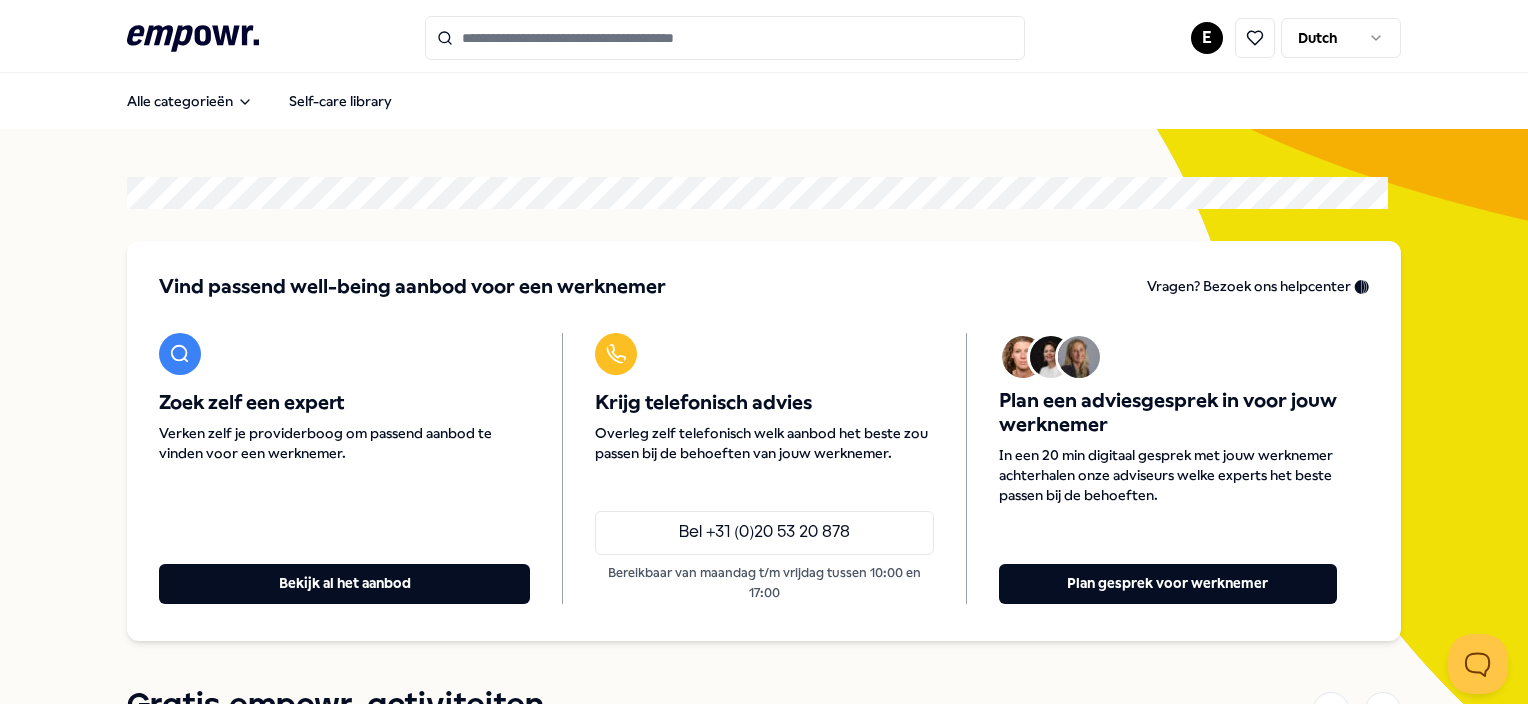 scroll, scrollTop: 0, scrollLeft: 0, axis: both 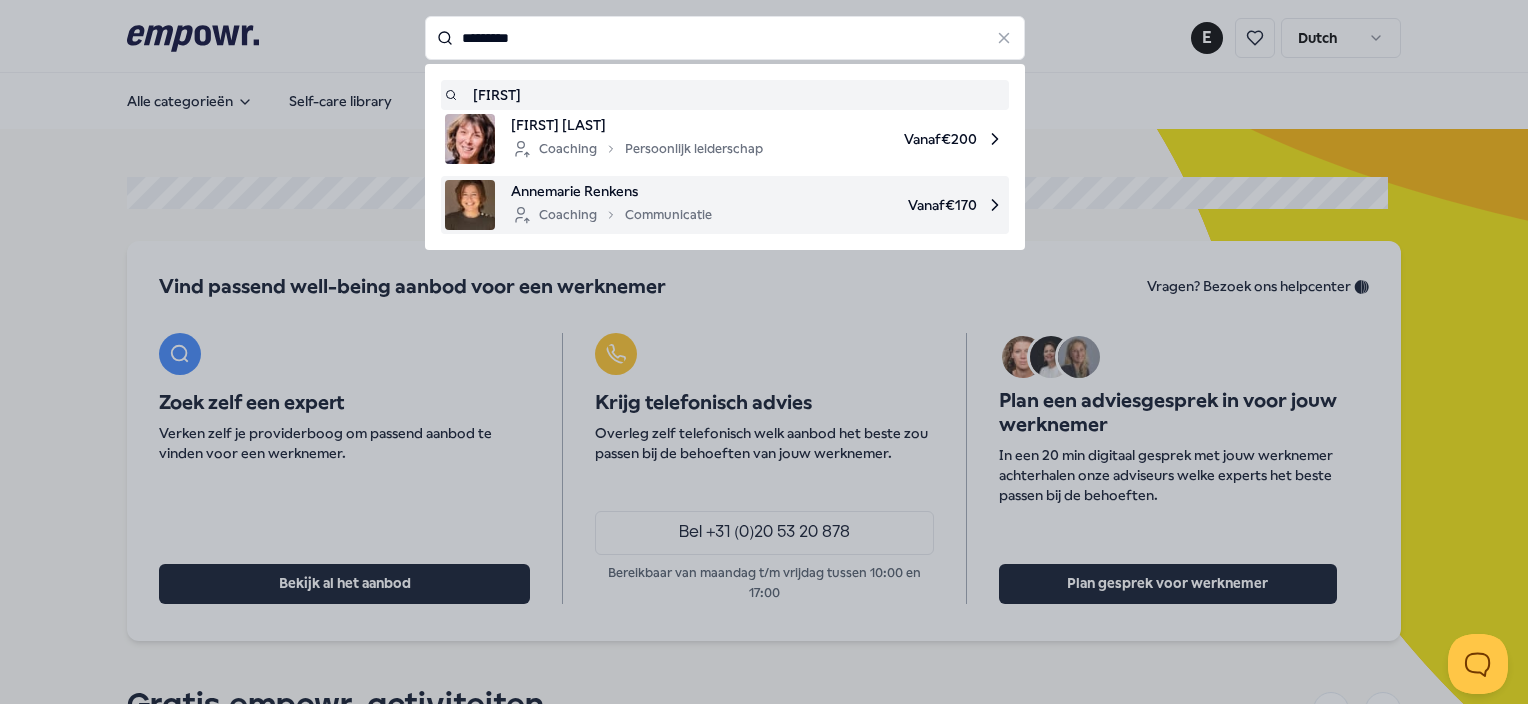 click on "Annemarie Renkens" at bounding box center (611, 191) 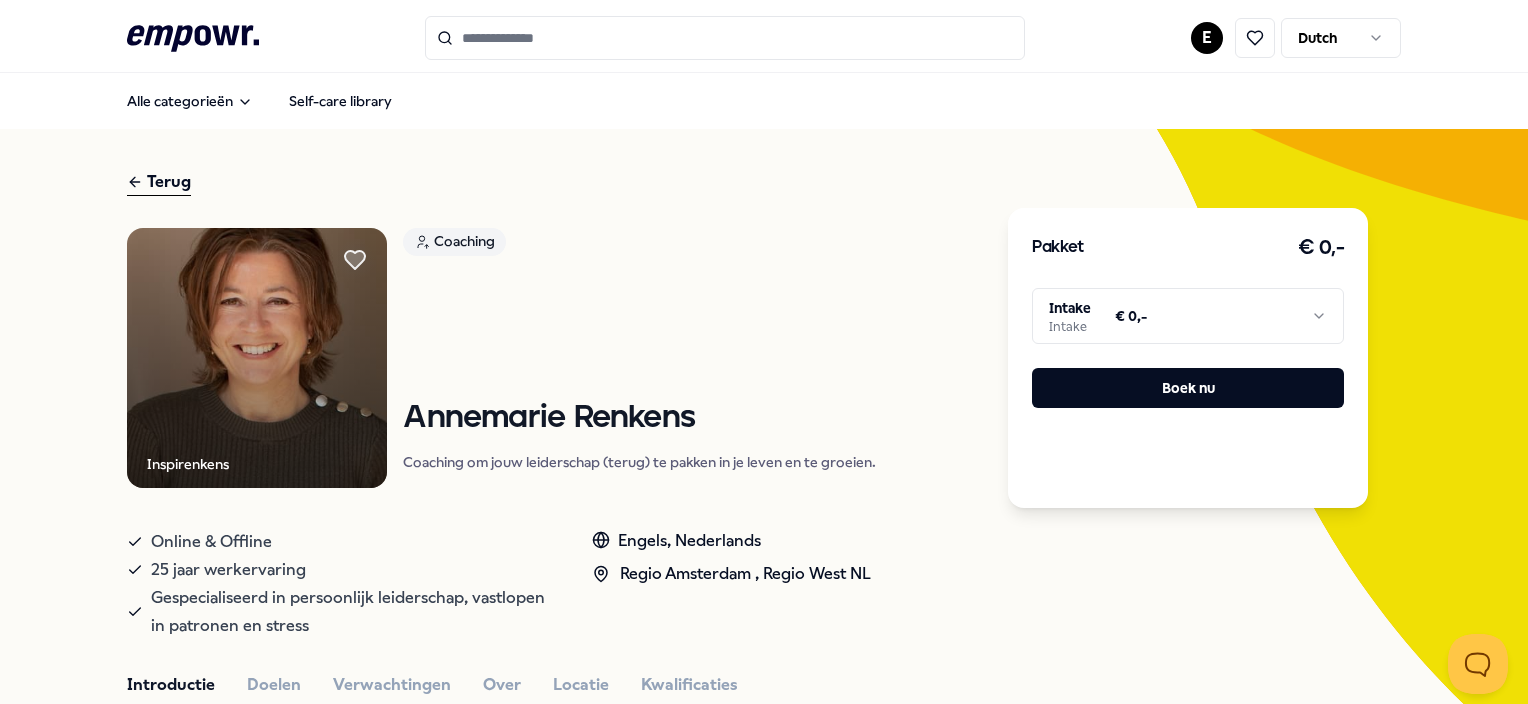 scroll, scrollTop: 0, scrollLeft: 0, axis: both 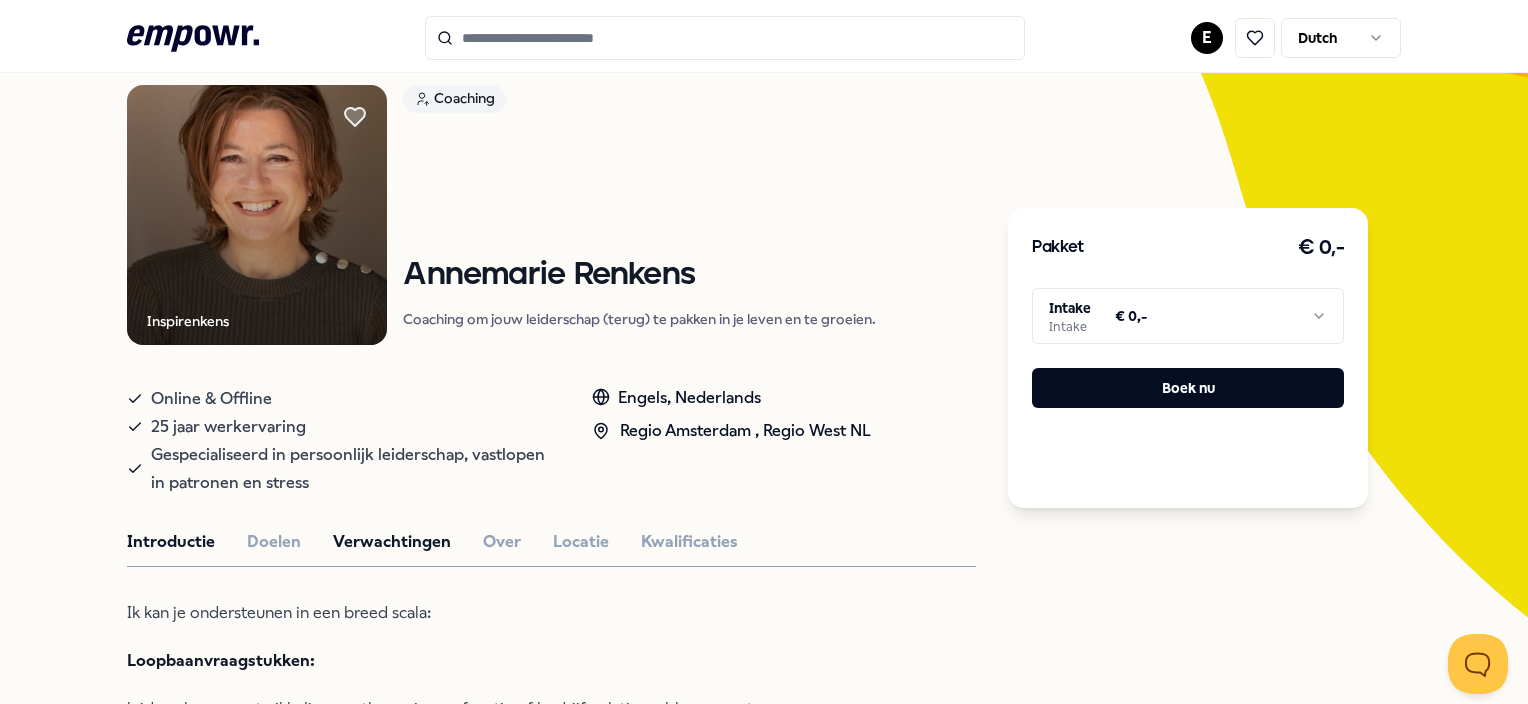 click on "Verwachtingen" at bounding box center (392, 542) 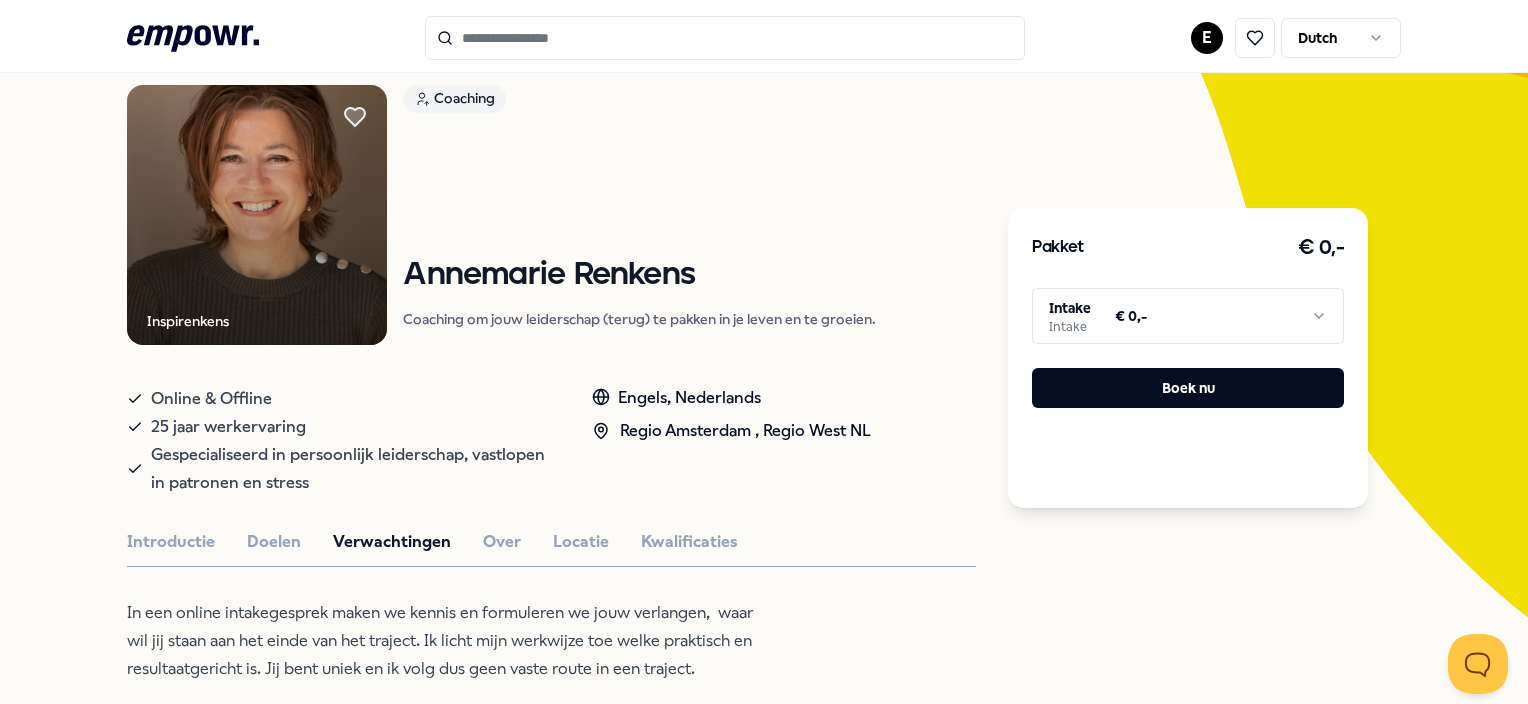 drag, startPoint x: 408, startPoint y: 532, endPoint x: 677, endPoint y: 511, distance: 269.81845 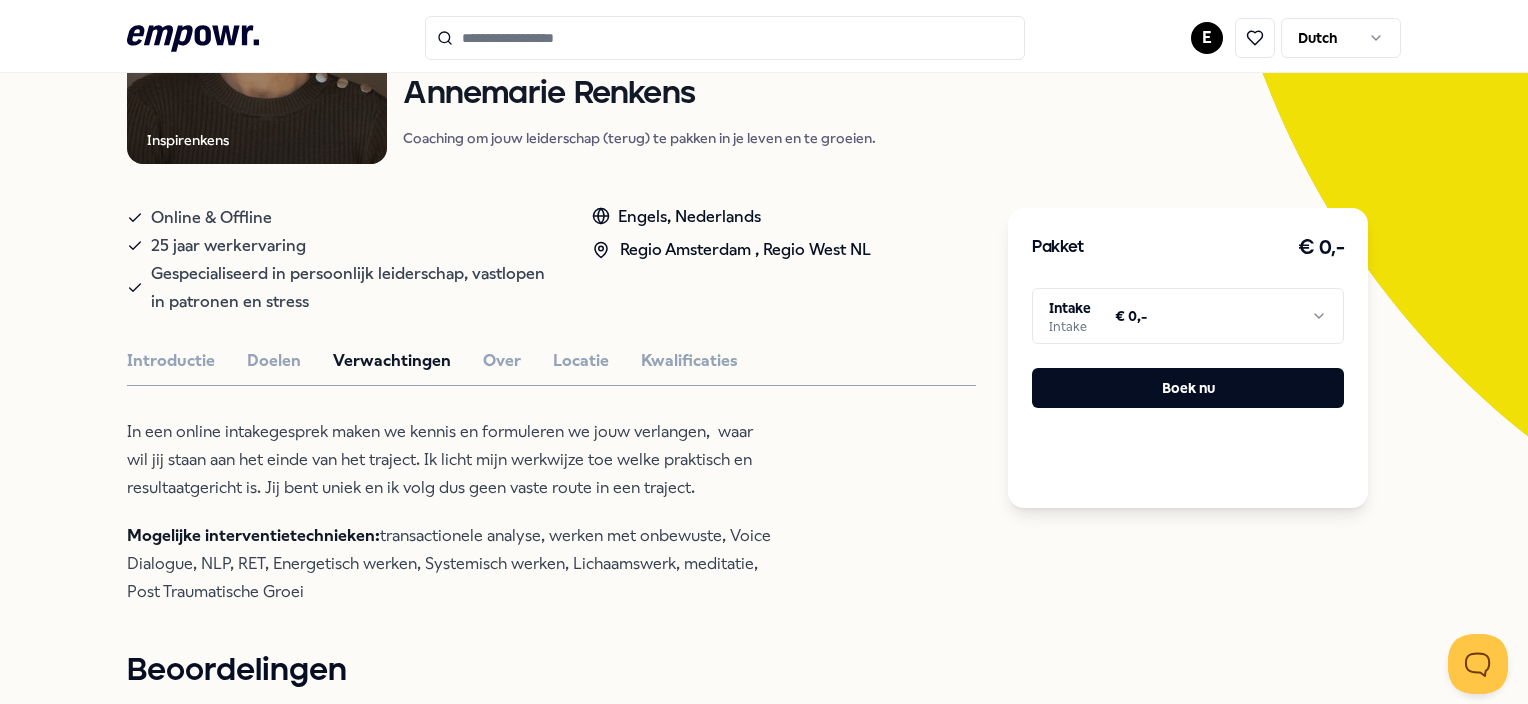 scroll, scrollTop: 343, scrollLeft: 0, axis: vertical 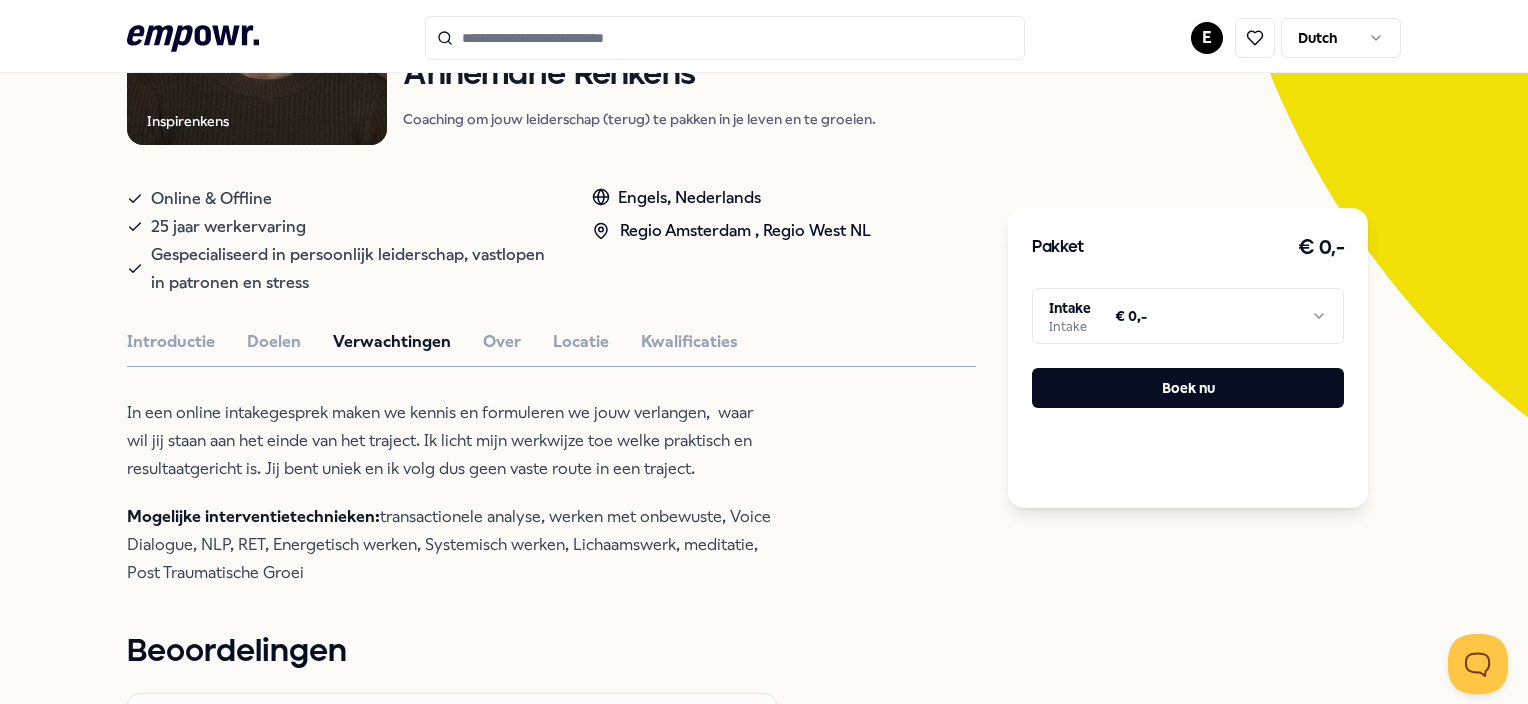 click at bounding box center (725, 38) 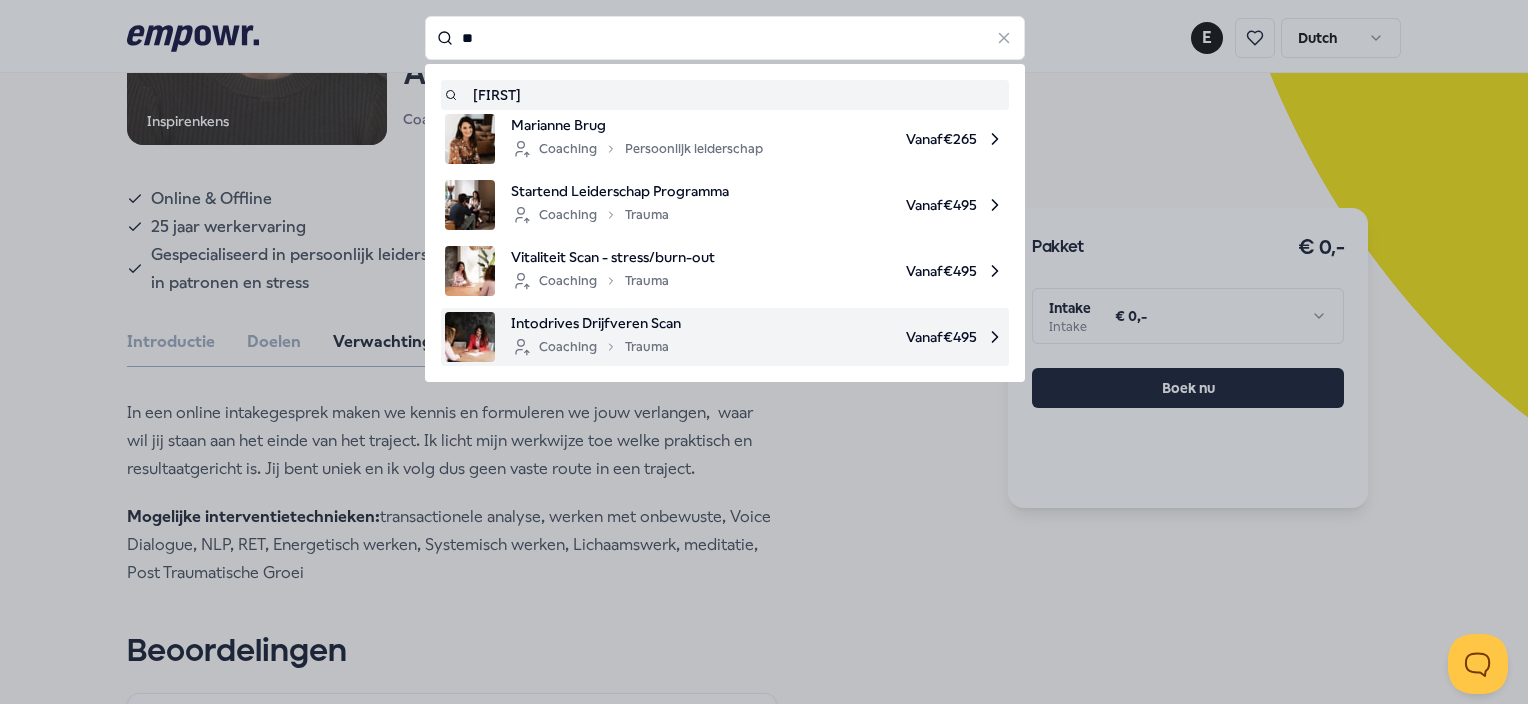 type on "*" 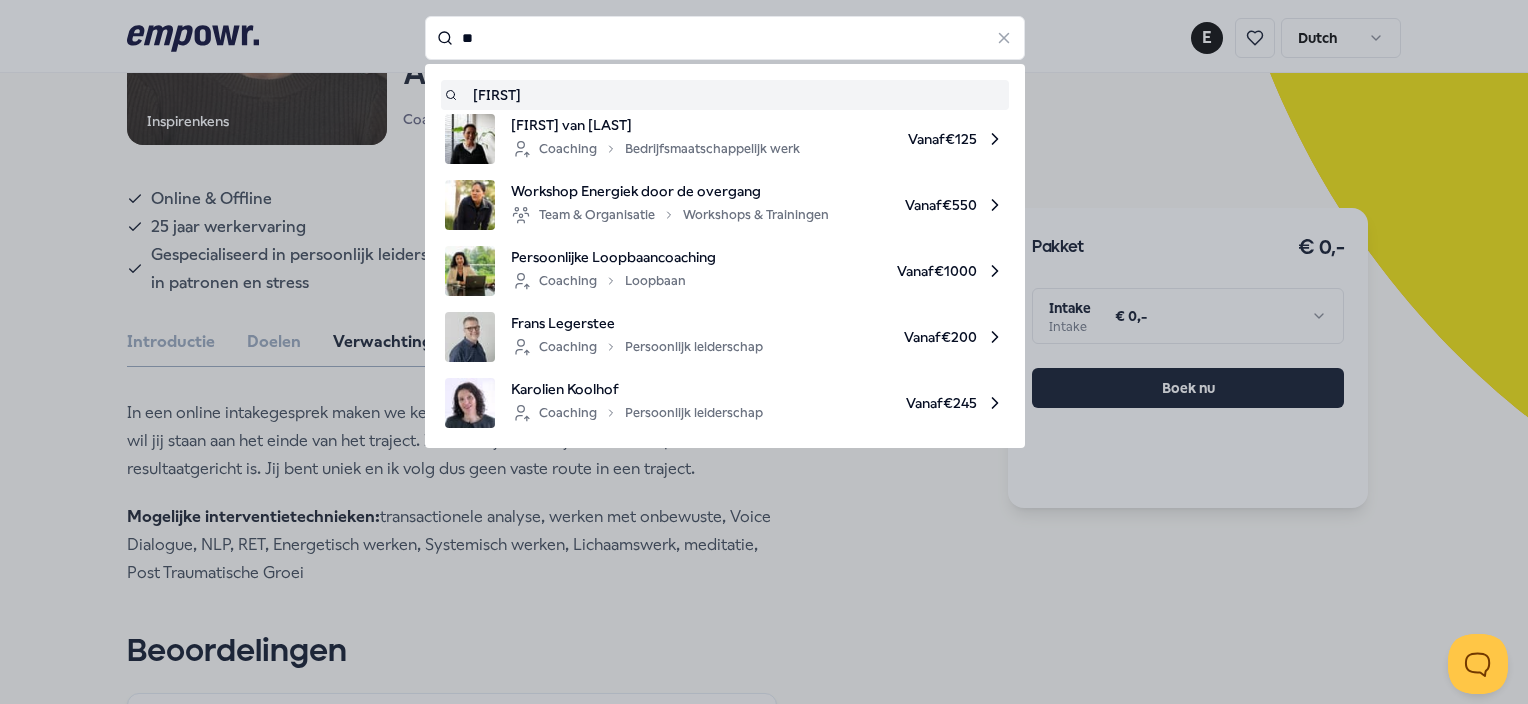 type on "*" 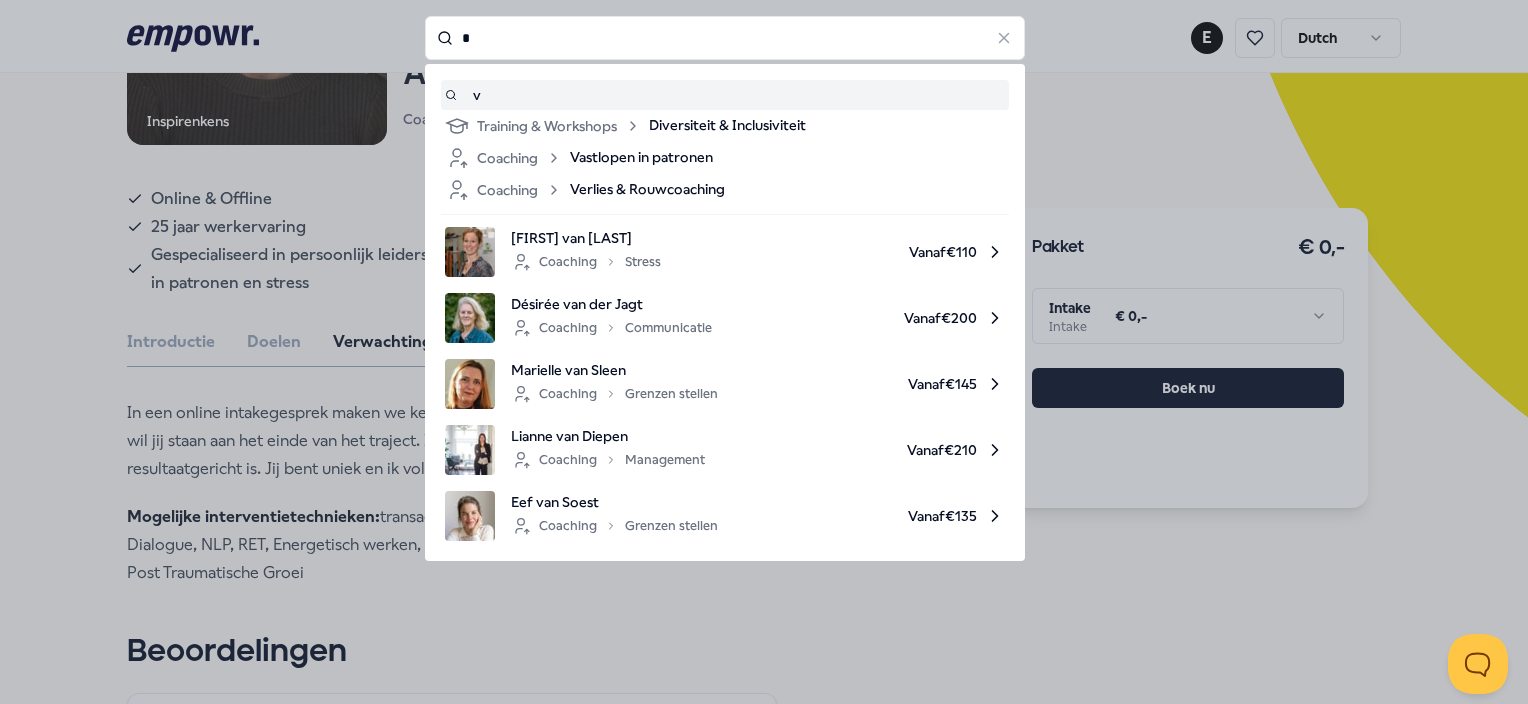 type on "*" 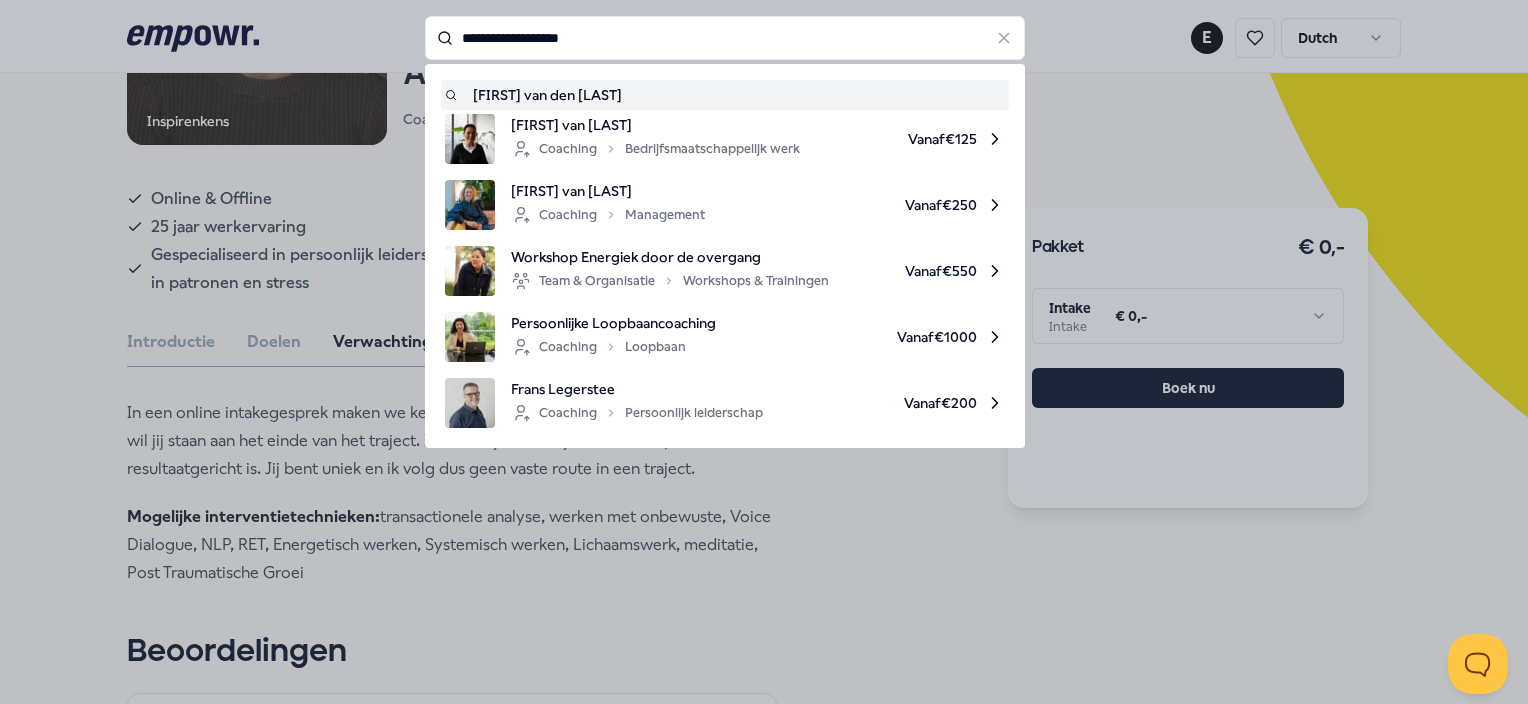 type on "**********" 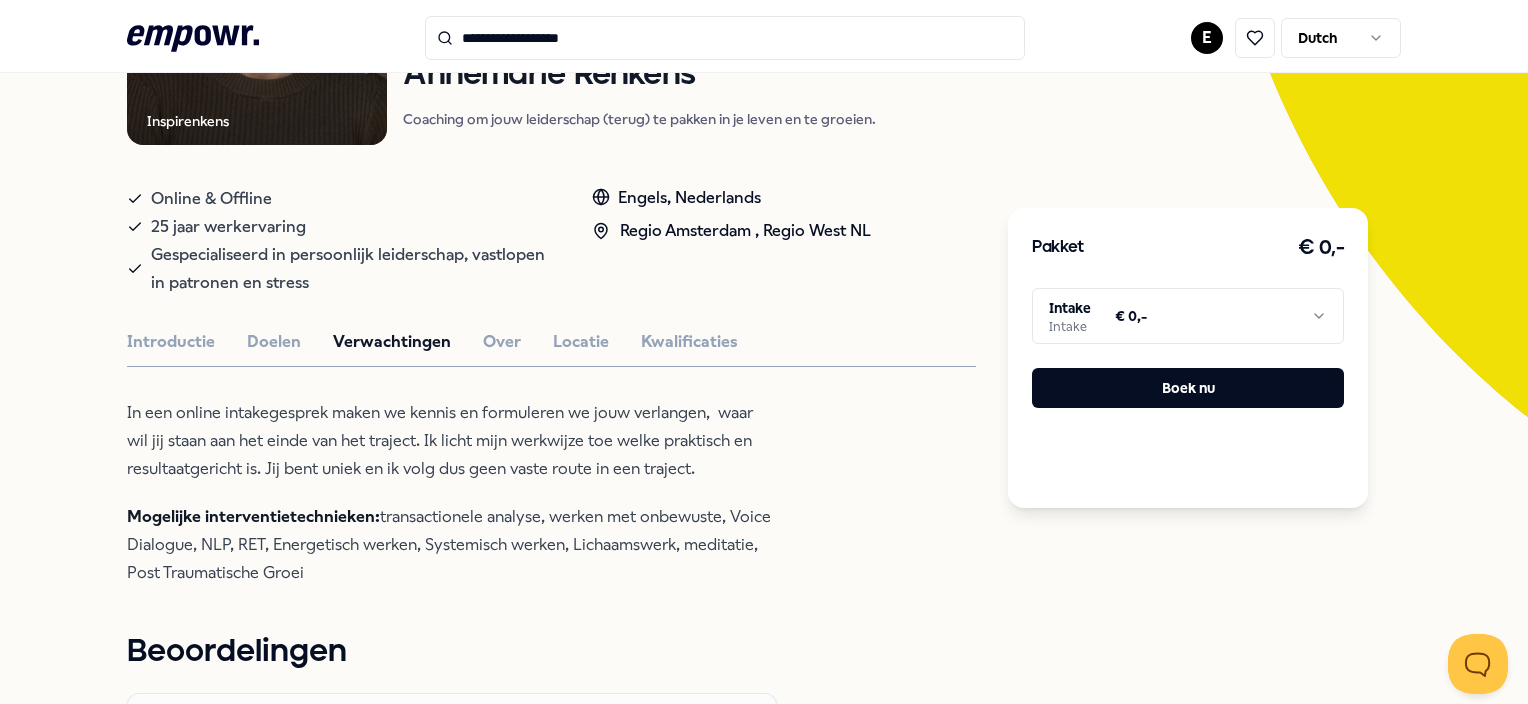 scroll, scrollTop: 128, scrollLeft: 0, axis: vertical 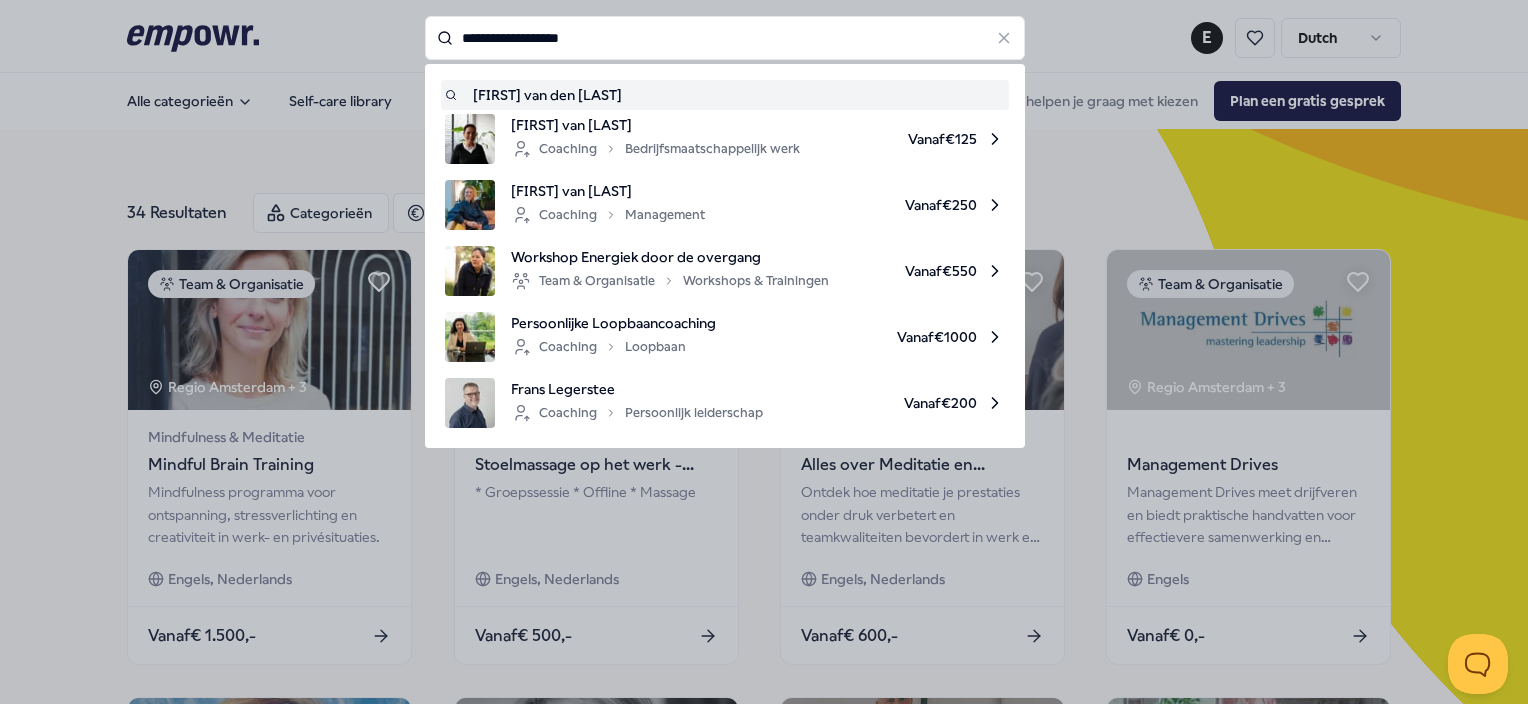 drag, startPoint x: 616, startPoint y: 35, endPoint x: 368, endPoint y: 28, distance: 248.09877 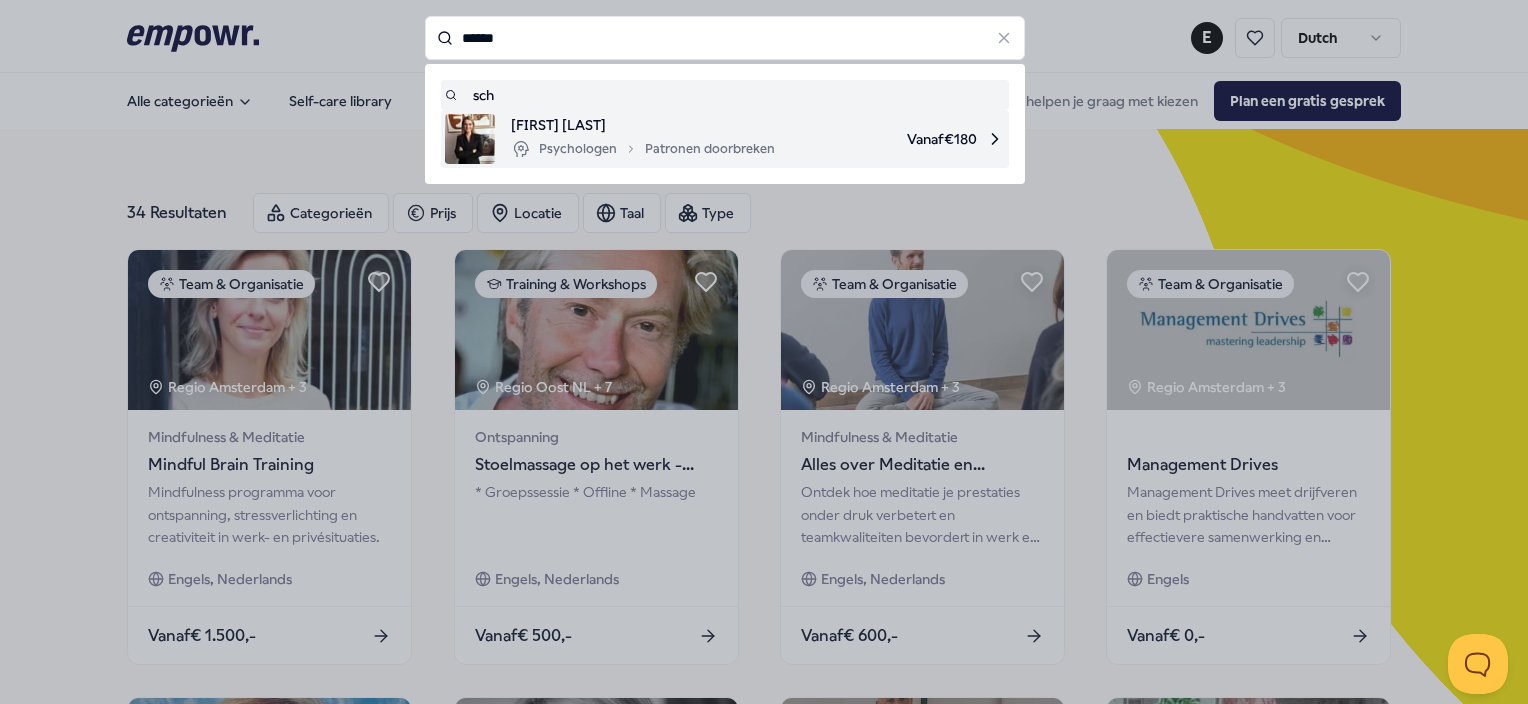 click on "Psychologen Patronen doorbreken" at bounding box center [643, 149] 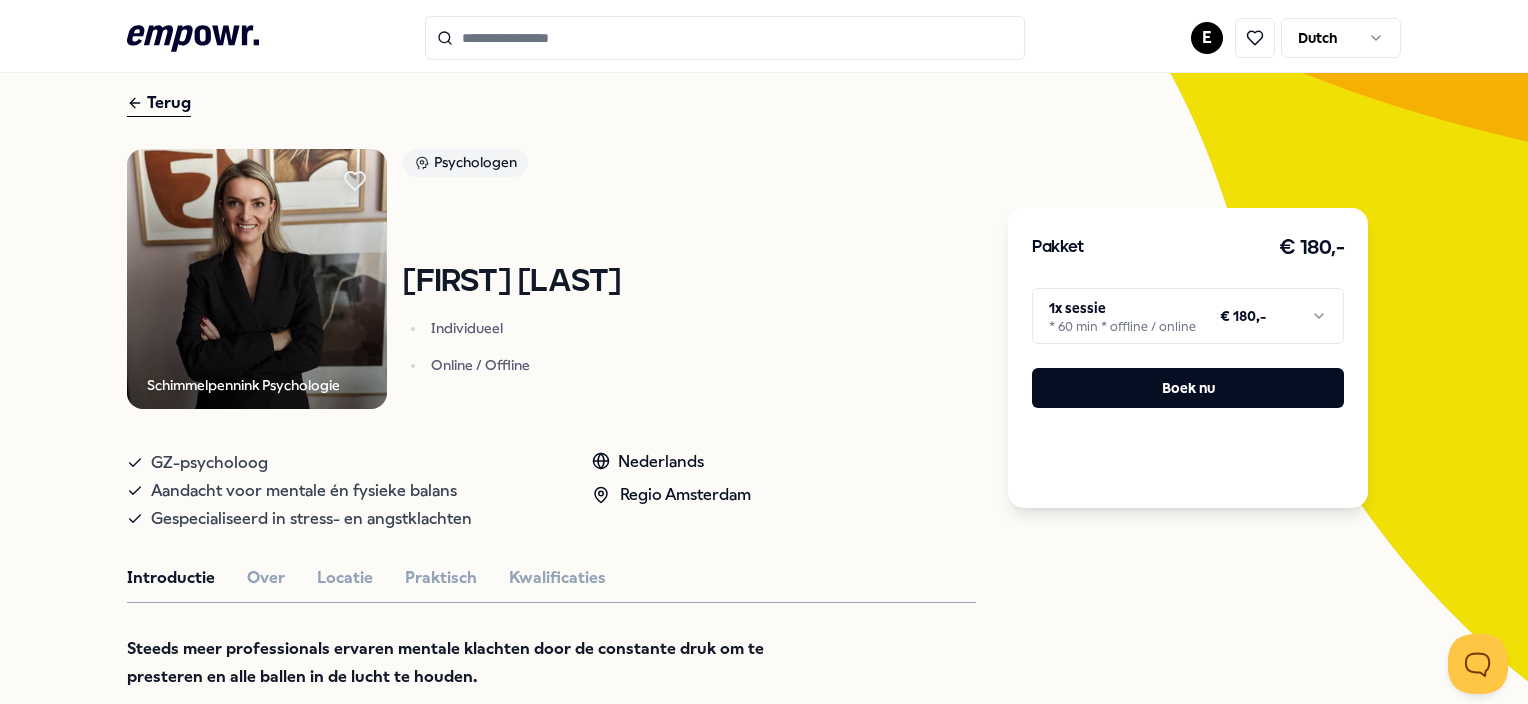 scroll, scrollTop: 112, scrollLeft: 0, axis: vertical 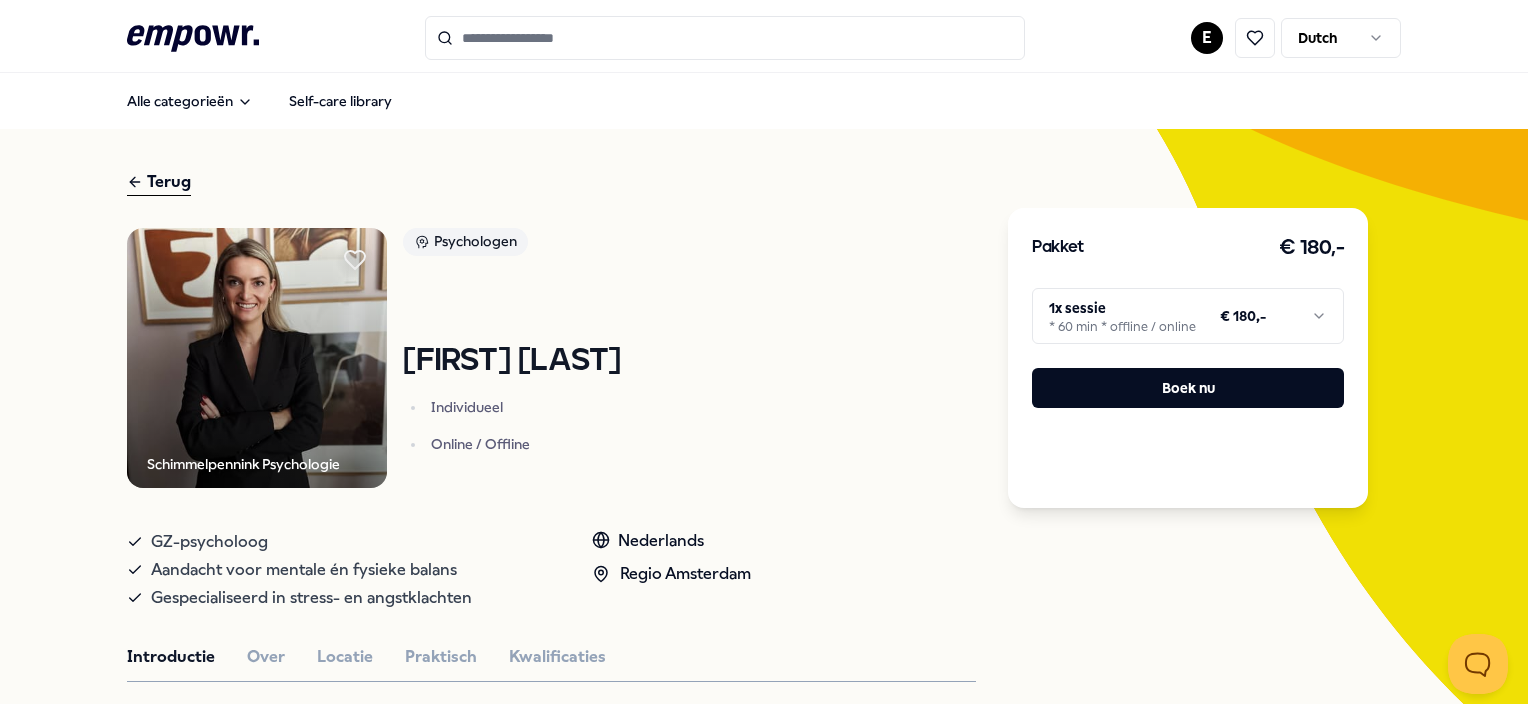 click on ".empowr-logo_svg__cls-1{fill:#03032f}" 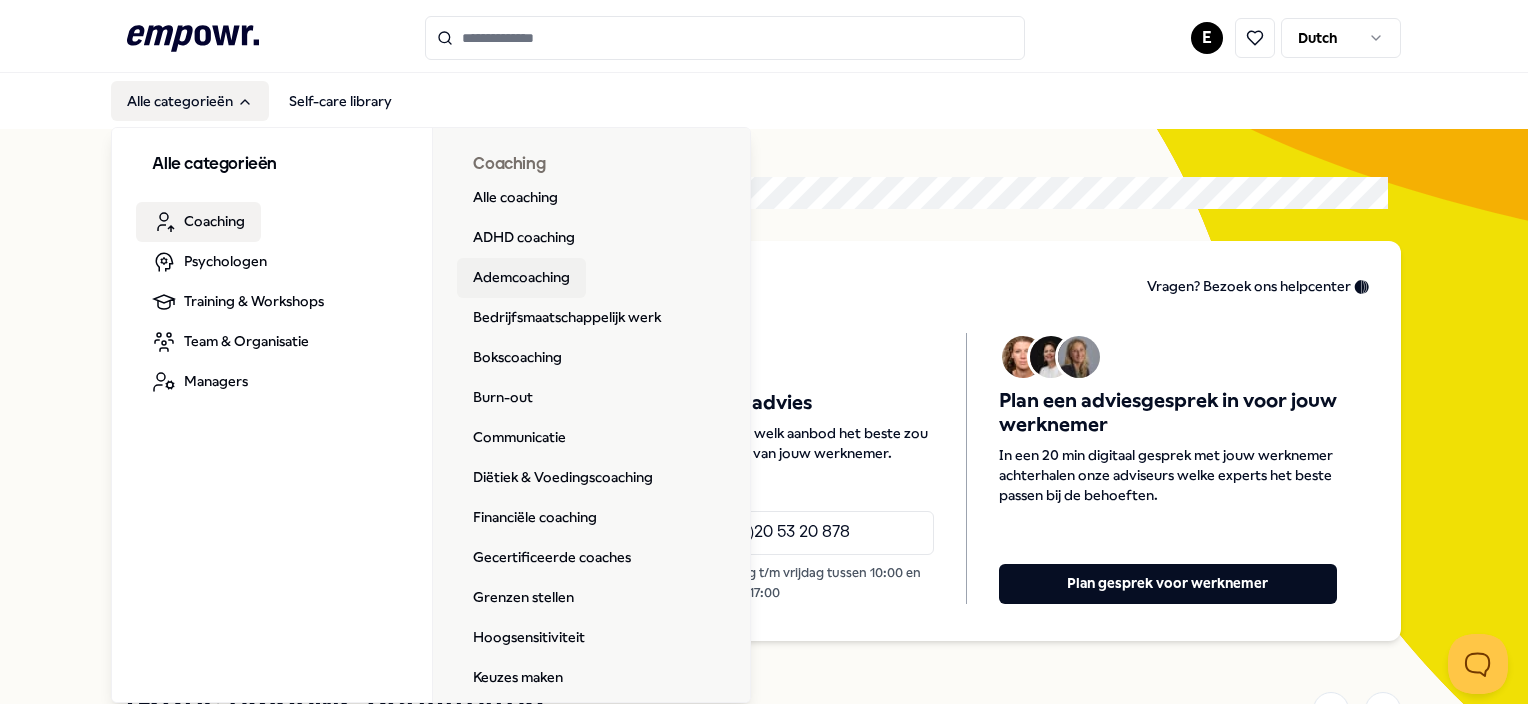 click on "Ademcoaching" at bounding box center [521, 278] 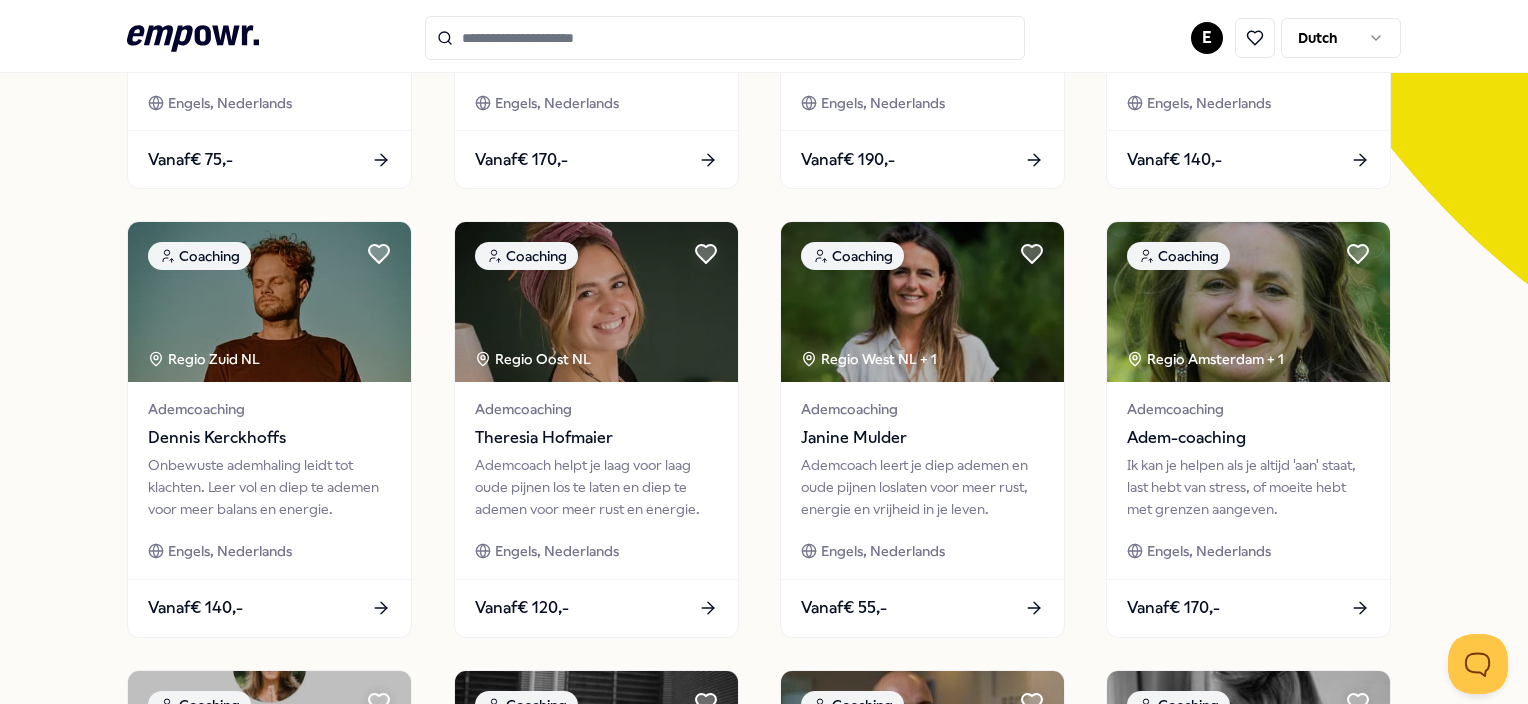 scroll, scrollTop: 0, scrollLeft: 0, axis: both 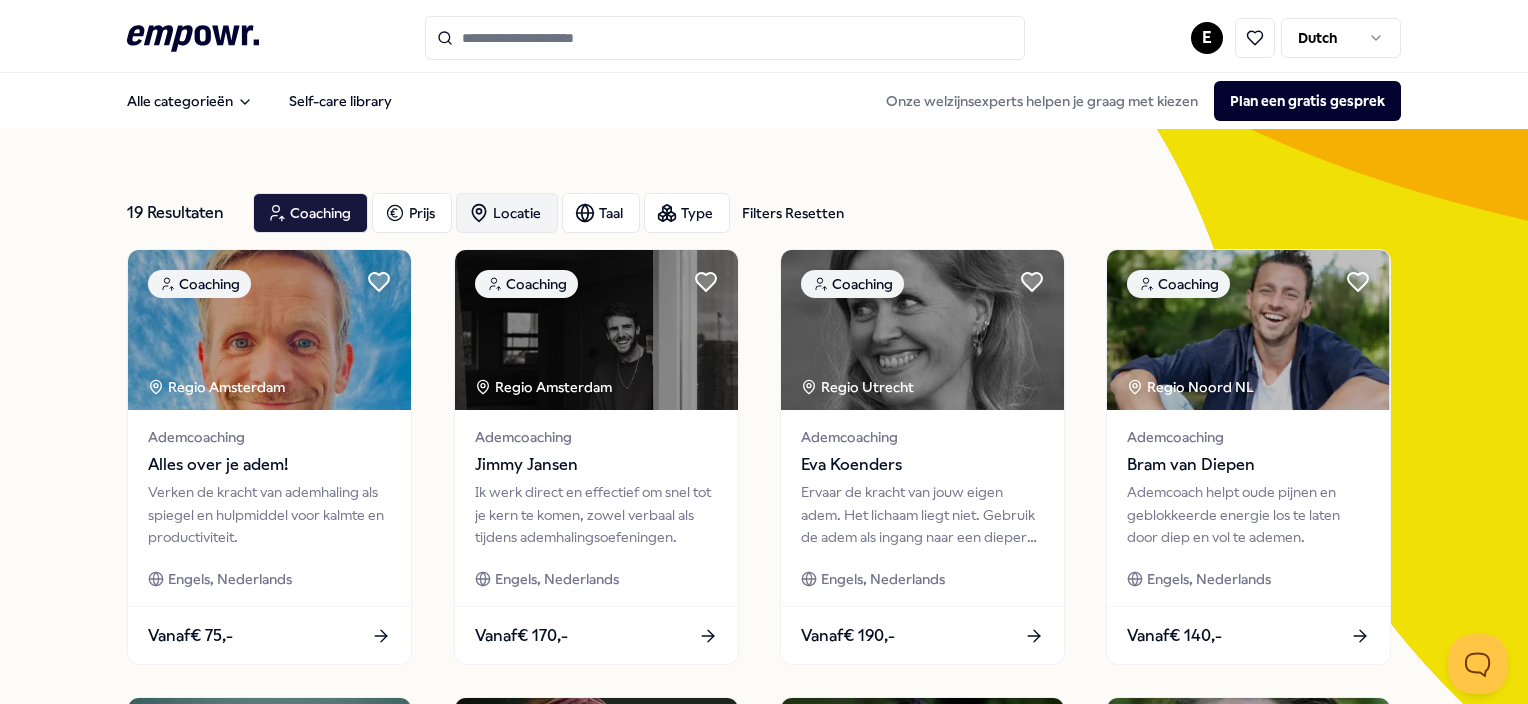 click on "Locatie" at bounding box center [507, 213] 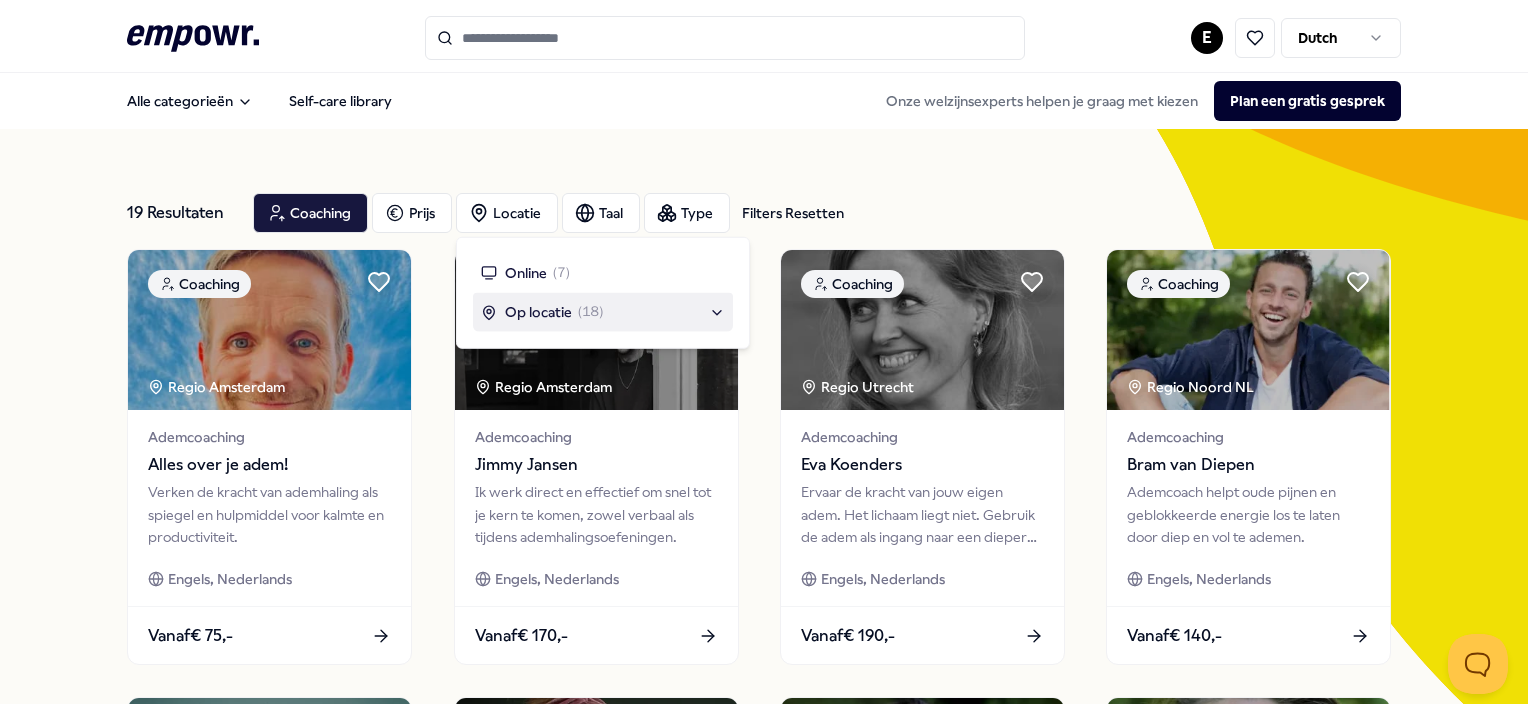 click on "Op locatie" at bounding box center [538, 312] 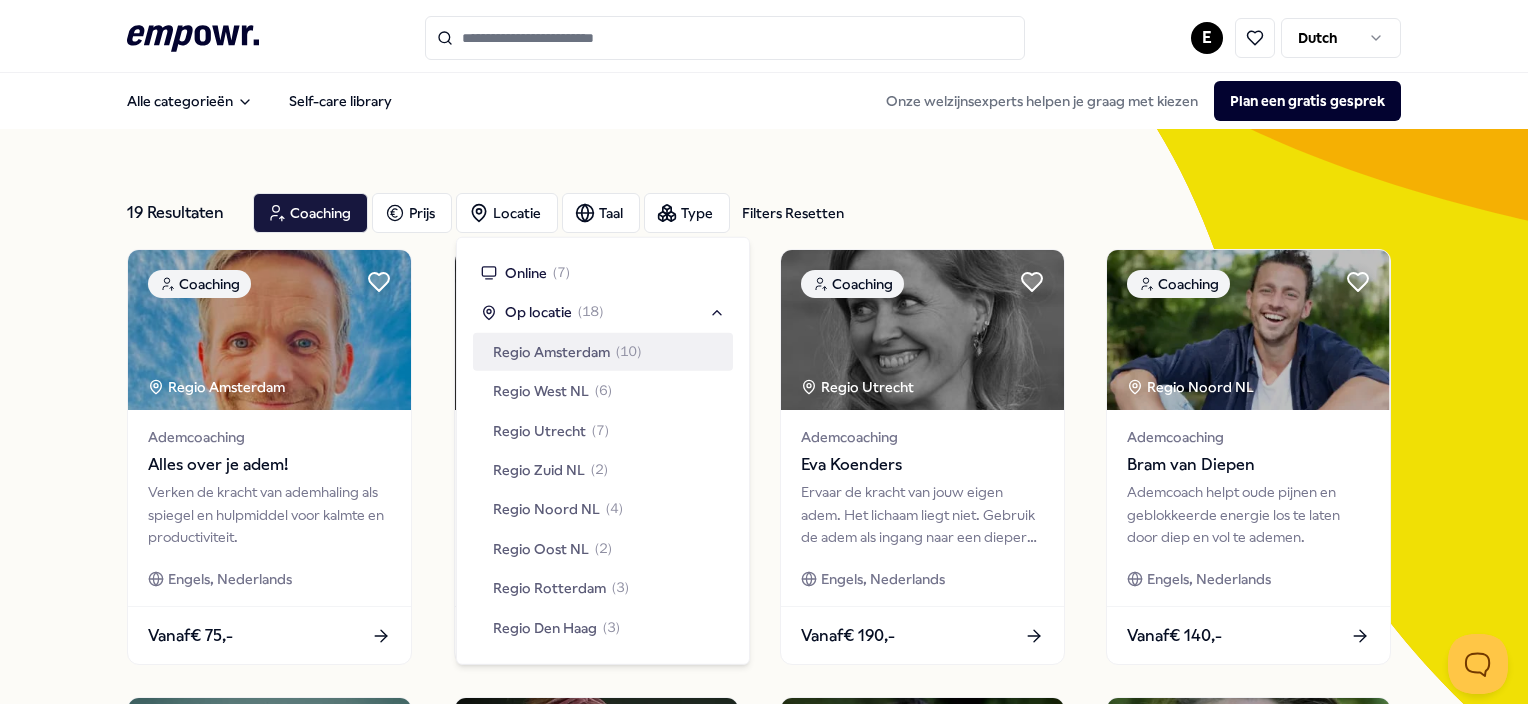 click on "Regio Amsterdam" at bounding box center (551, 352) 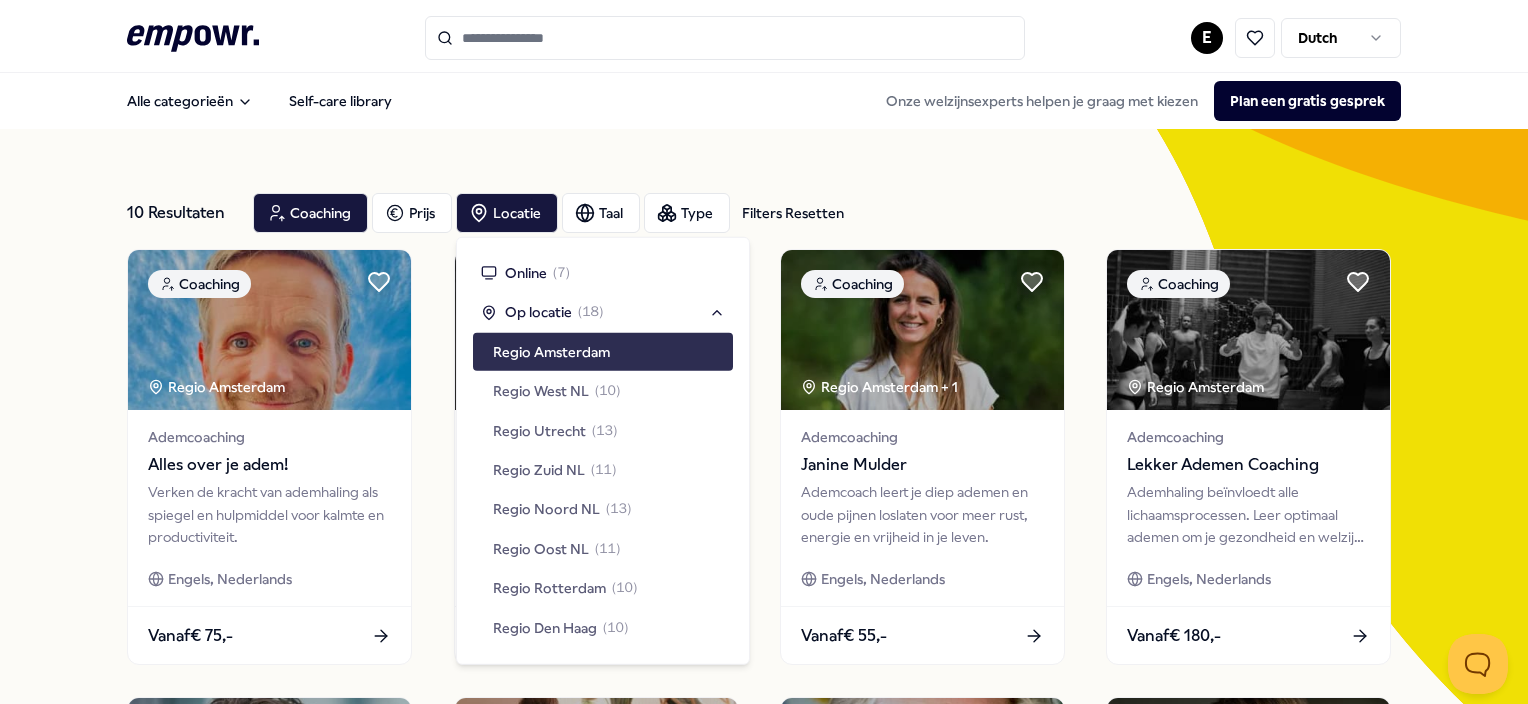 click on "Regio Amsterdam" at bounding box center [551, 352] 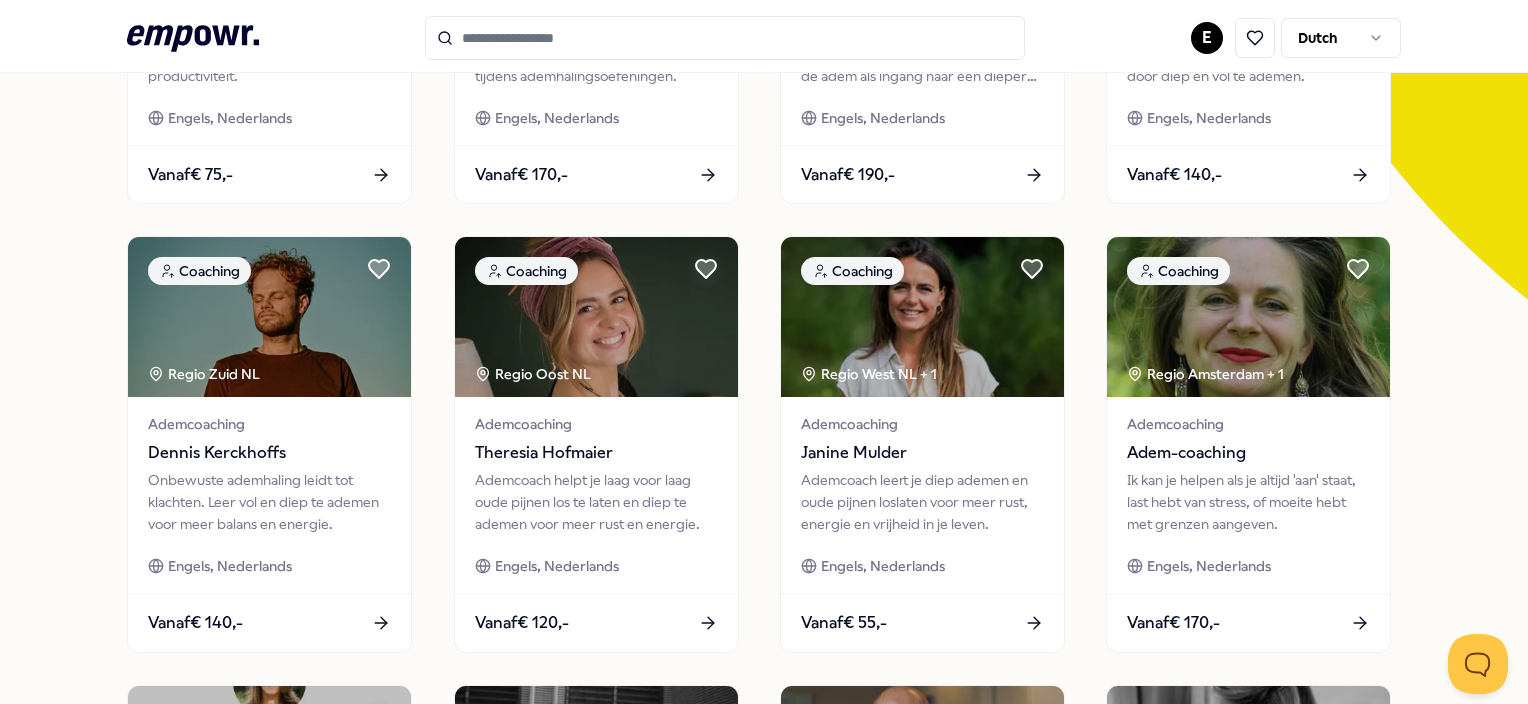 scroll, scrollTop: 402, scrollLeft: 0, axis: vertical 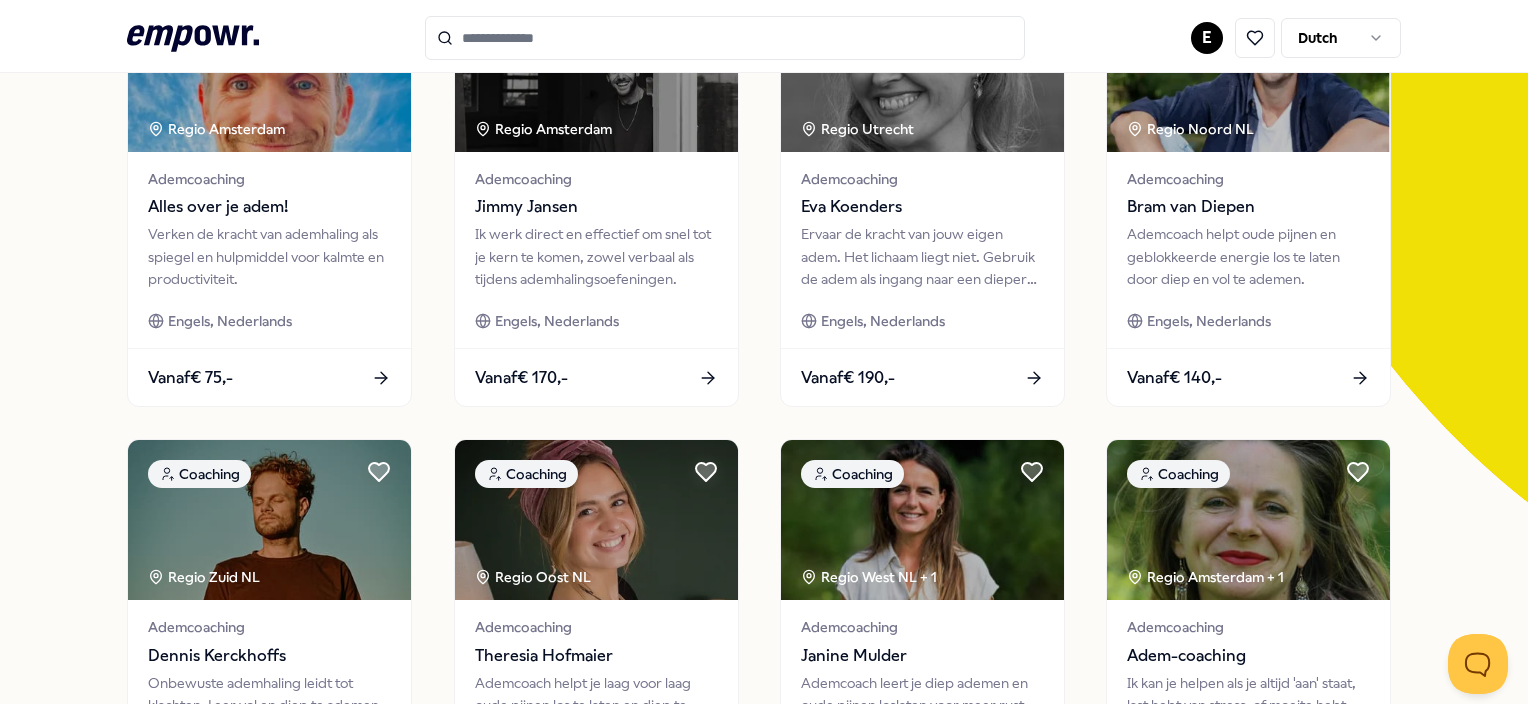 click at bounding box center [725, 38] 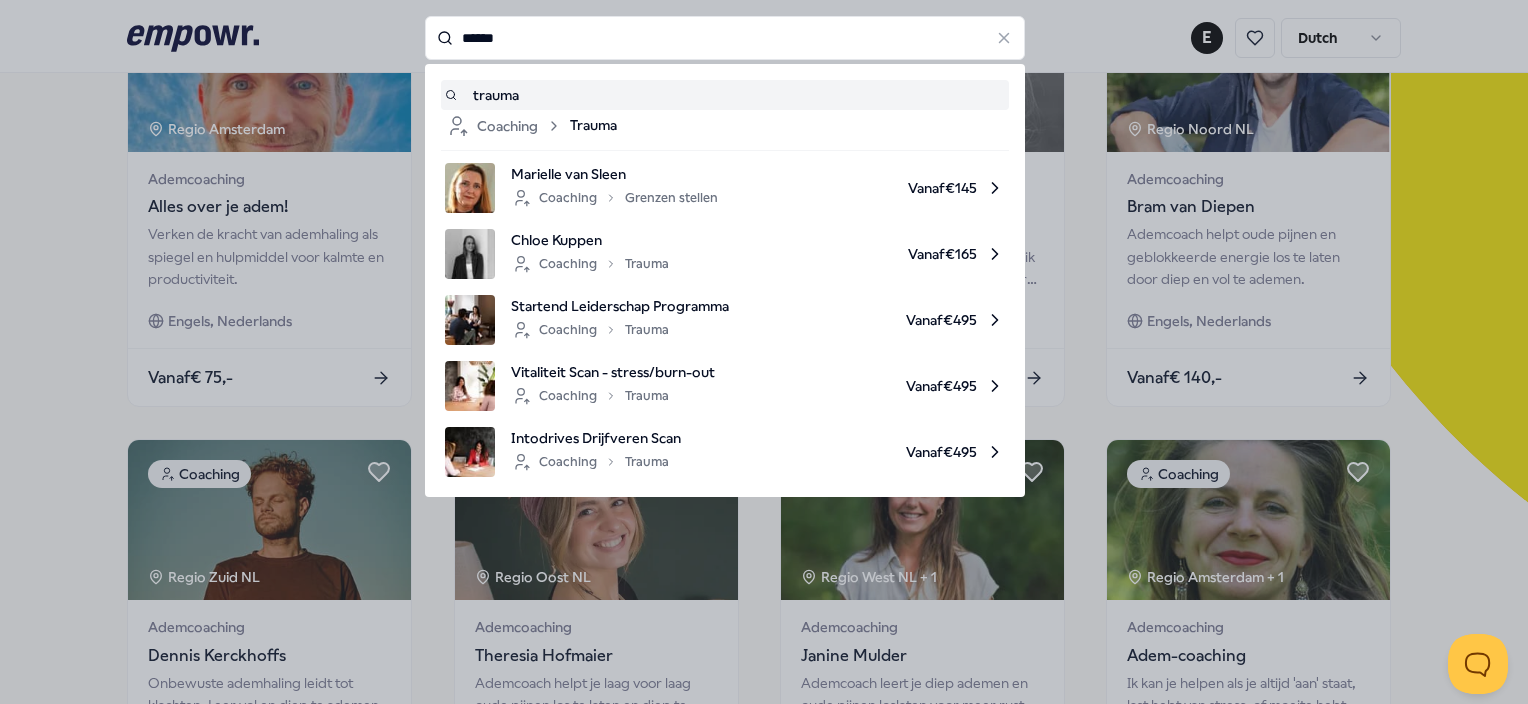 type on "******" 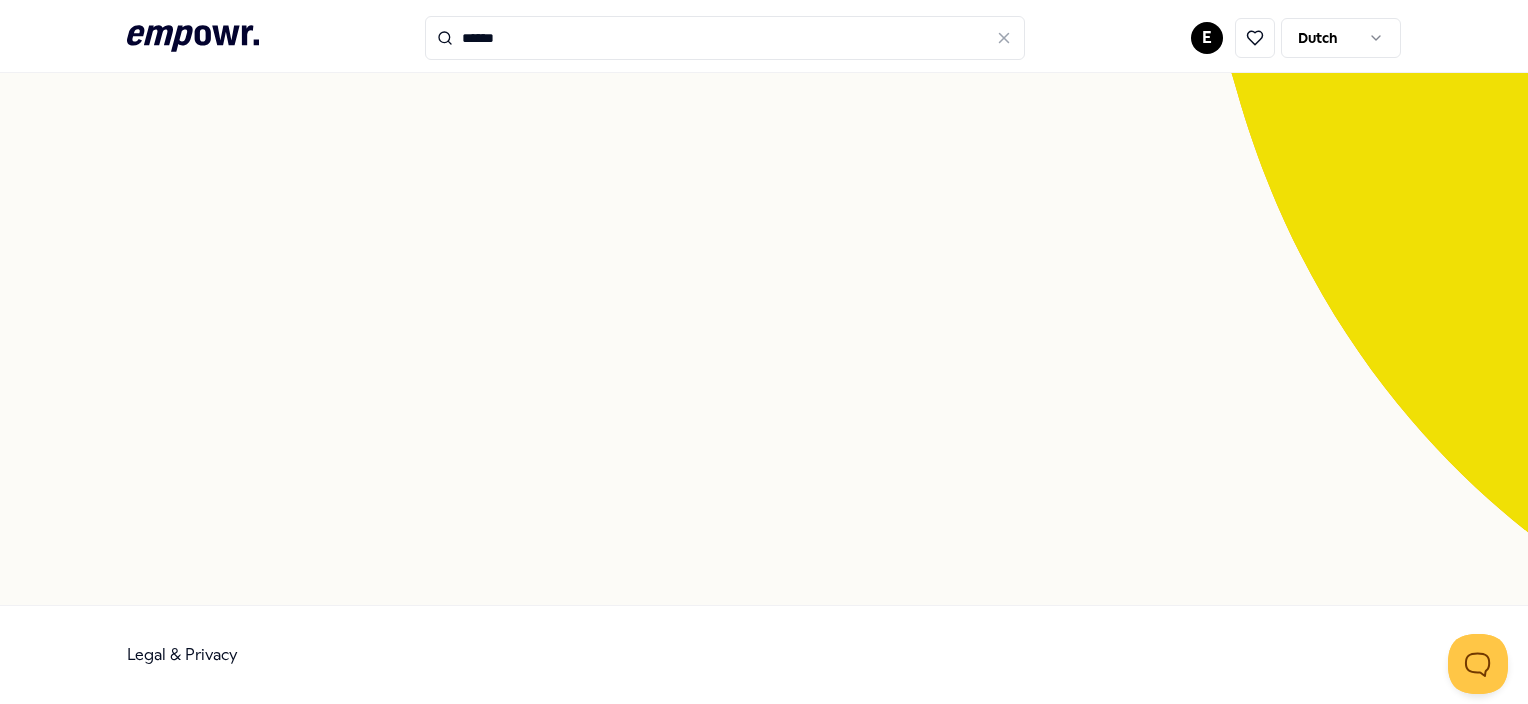 scroll, scrollTop: 128, scrollLeft: 0, axis: vertical 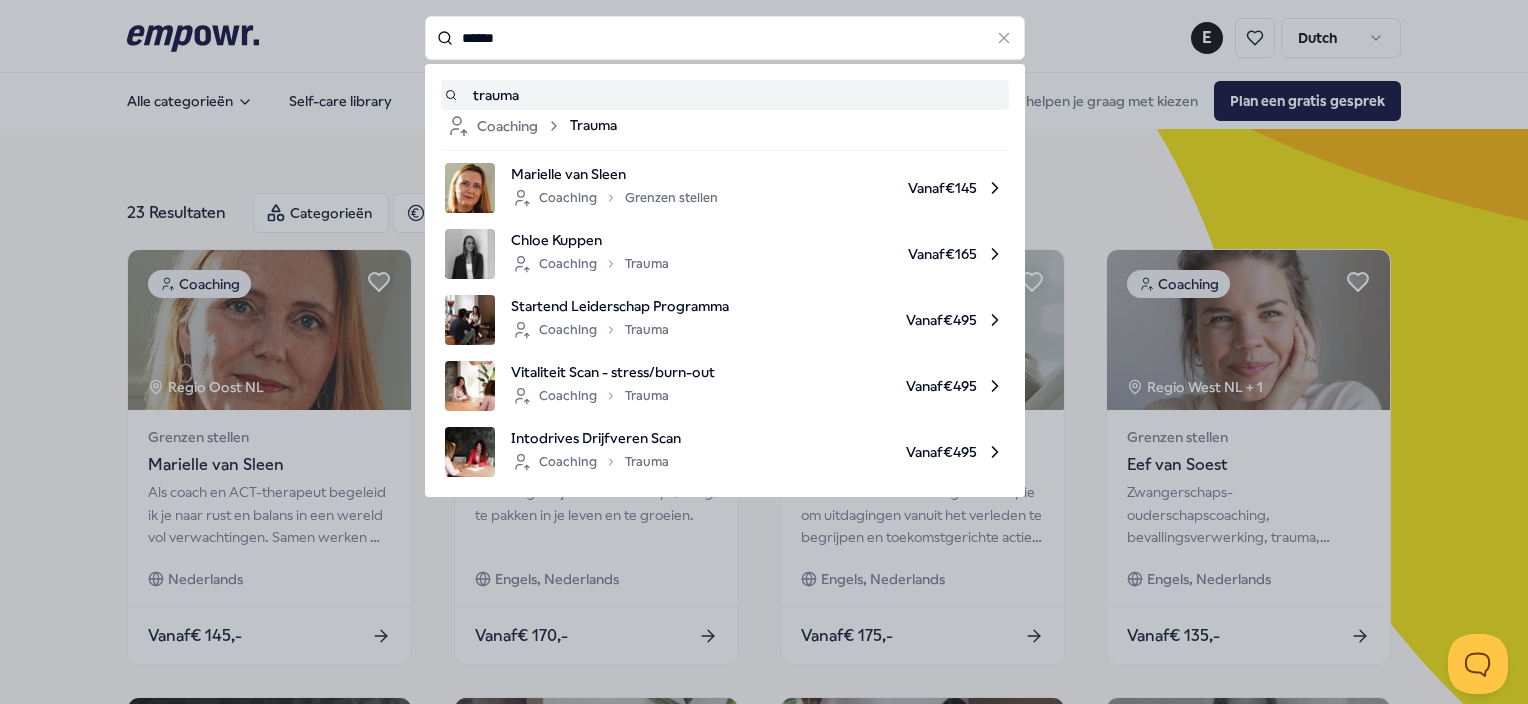 drag, startPoint x: 539, startPoint y: 44, endPoint x: 349, endPoint y: -36, distance: 206.15529 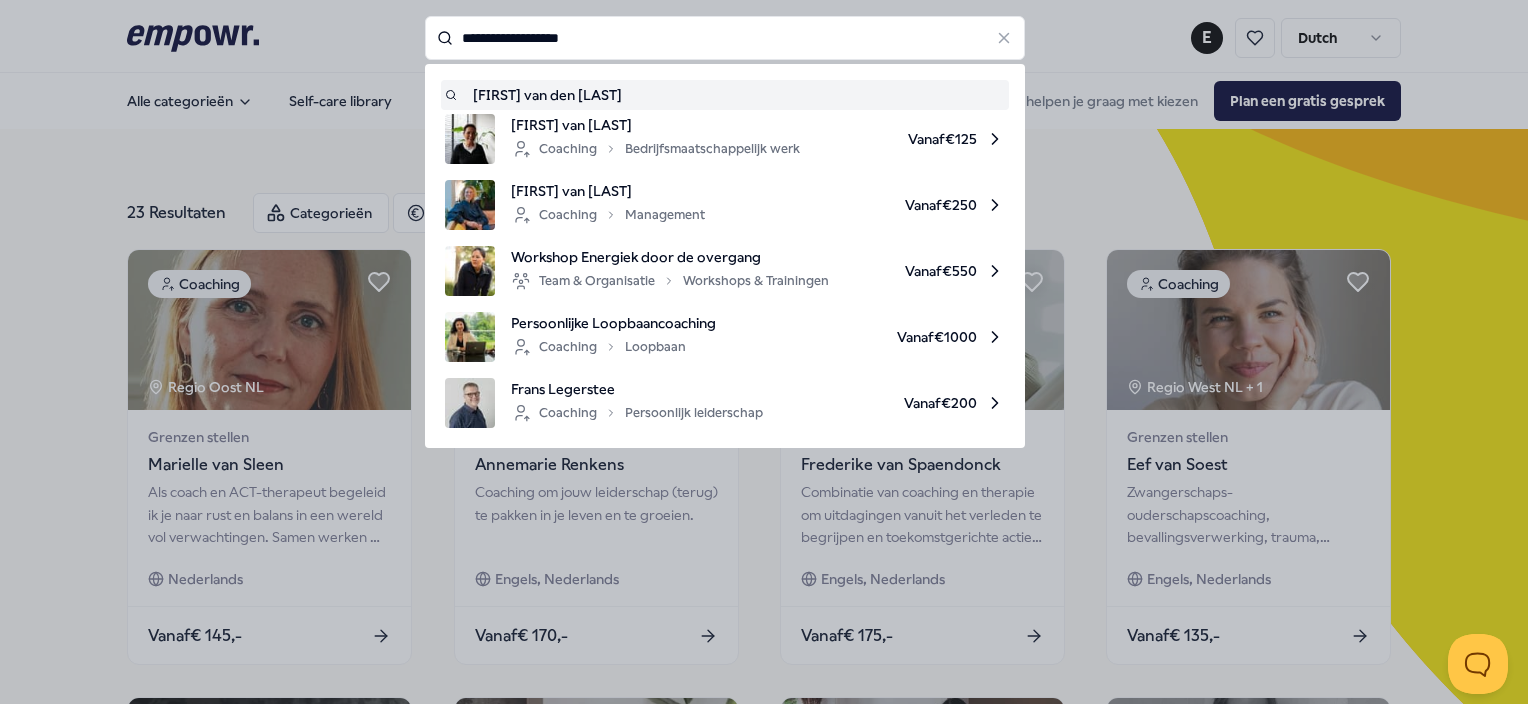type on "**********" 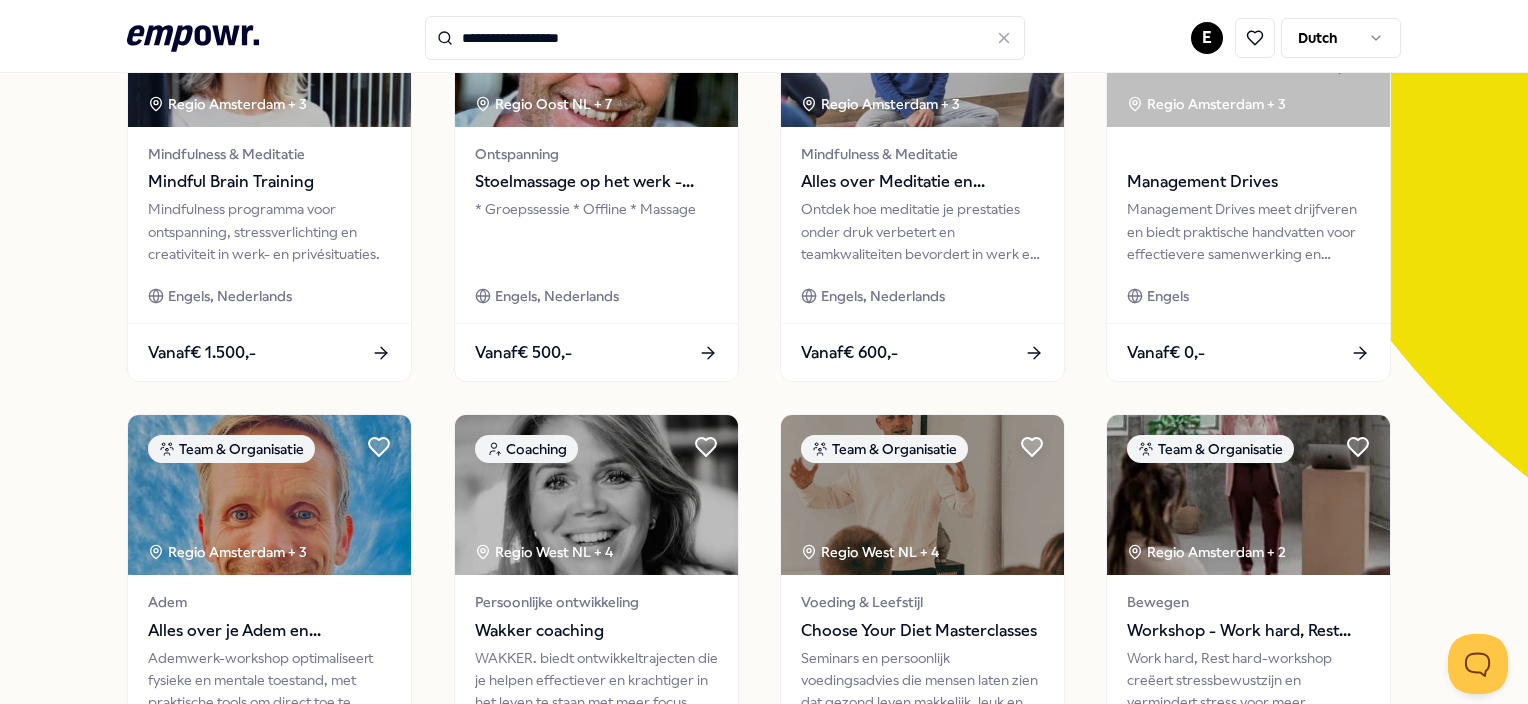scroll, scrollTop: 0, scrollLeft: 0, axis: both 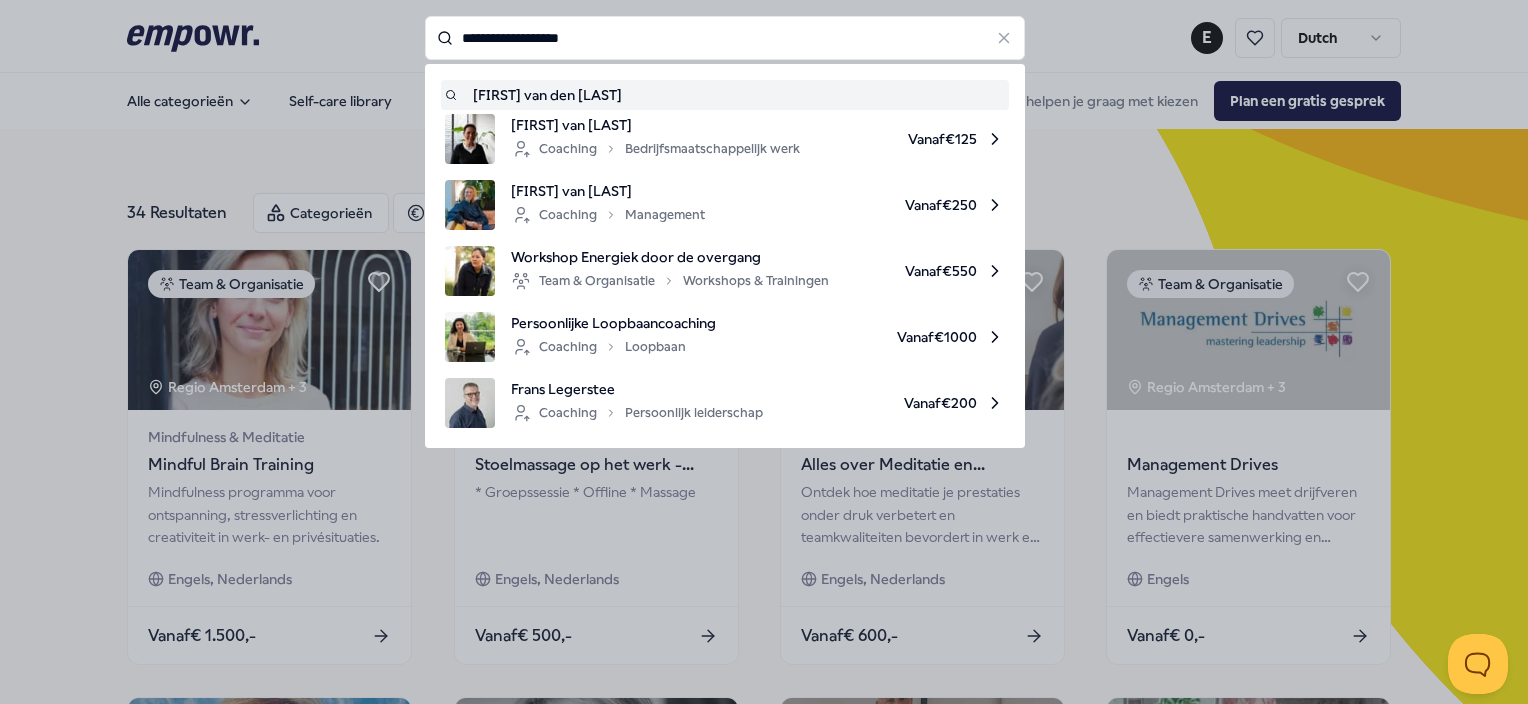 drag, startPoint x: 591, startPoint y: 40, endPoint x: 432, endPoint y: 32, distance: 159.20113 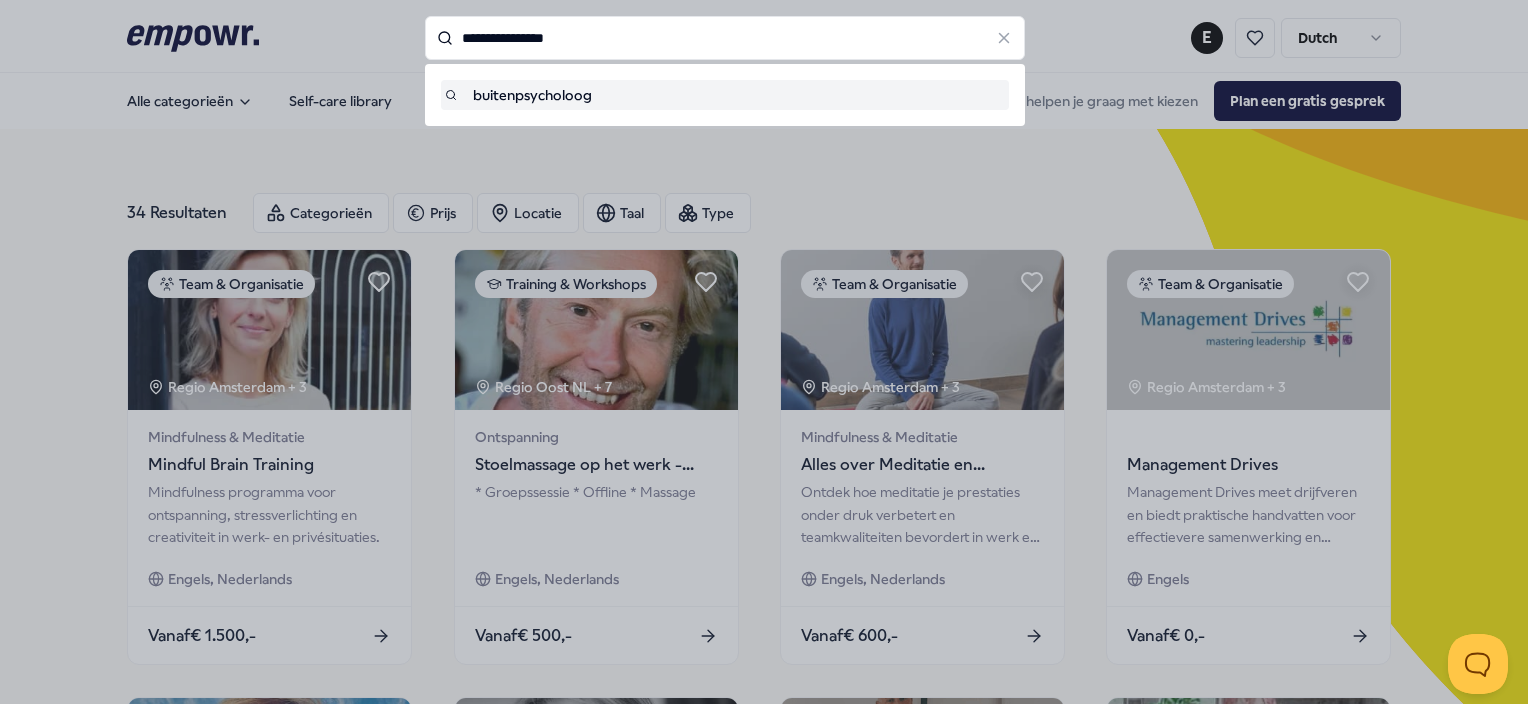type on "**********" 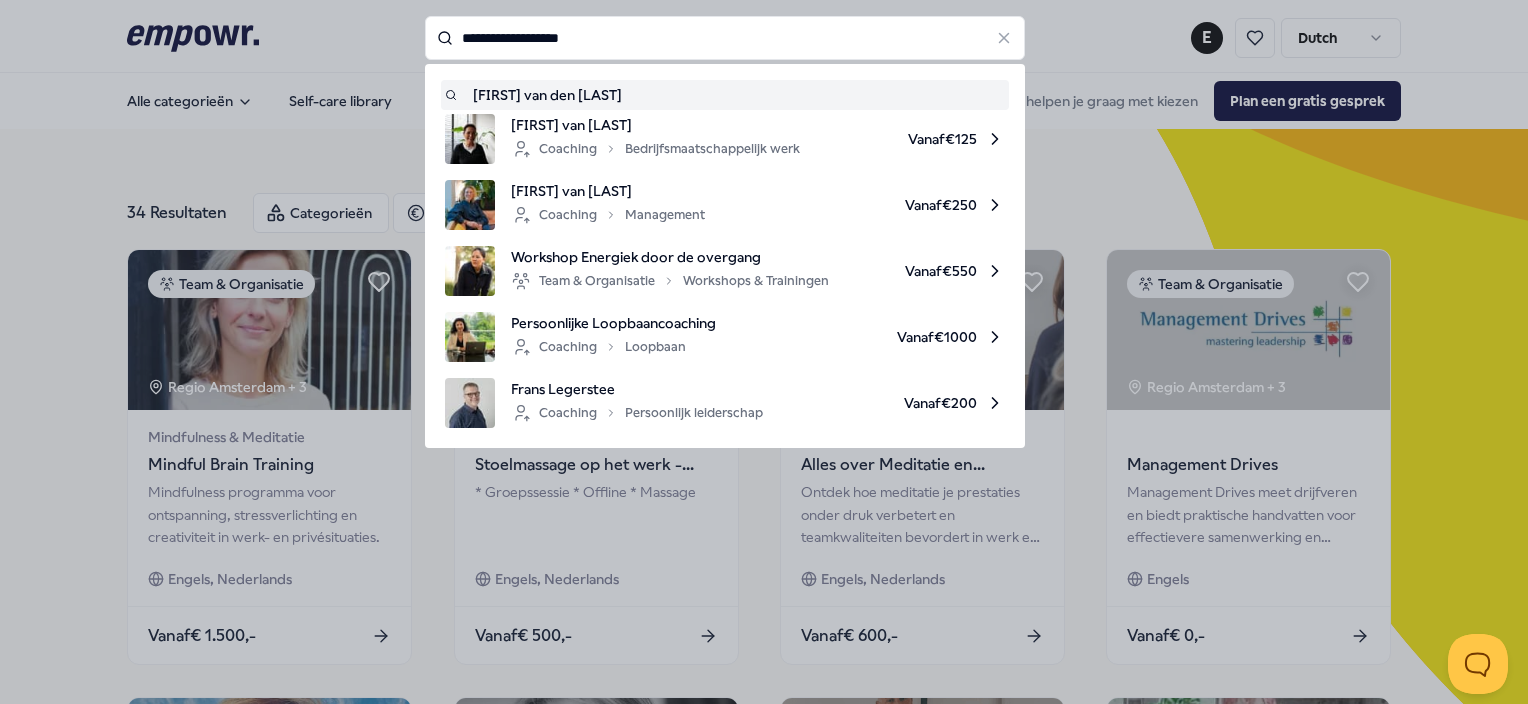 click on "**********" at bounding box center [725, 38] 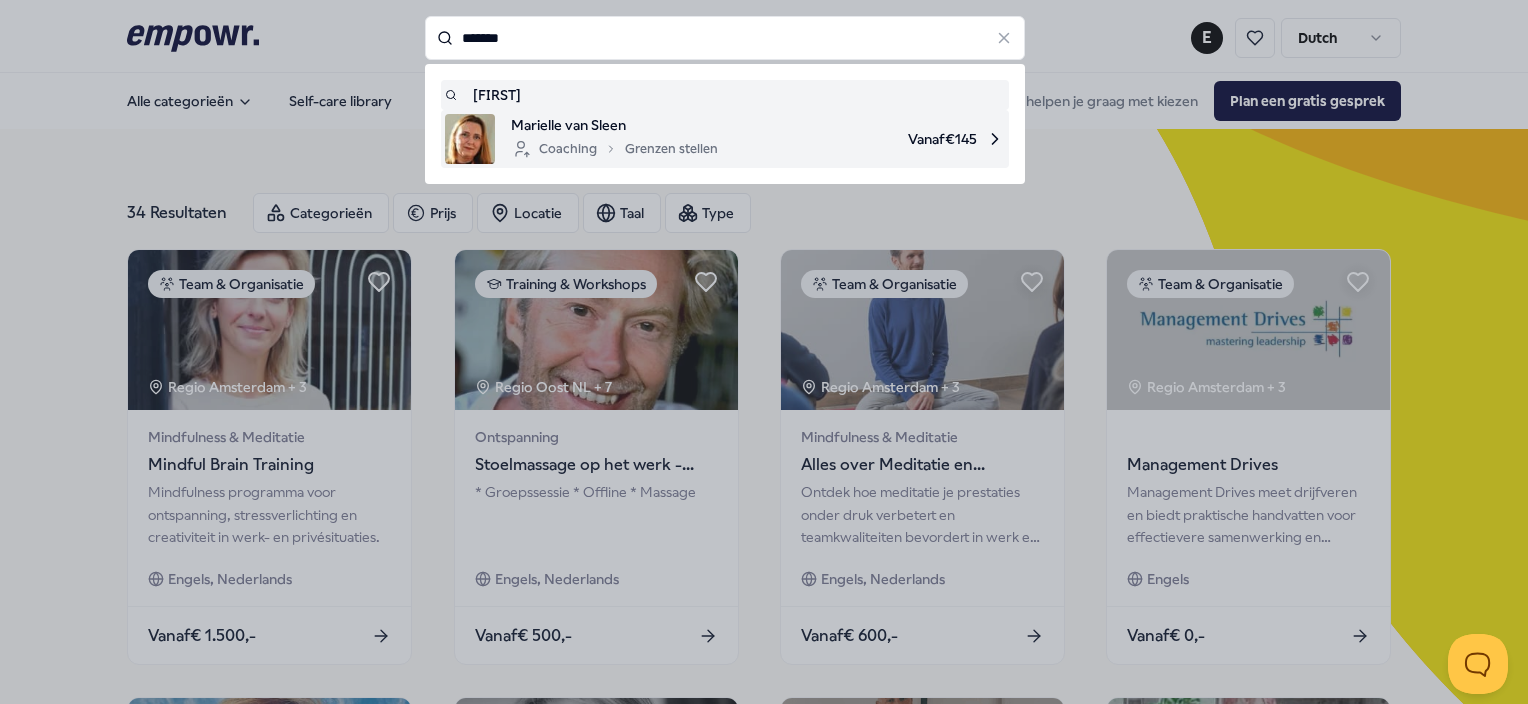 click on "Coaching Grenzen stellen" at bounding box center (614, 149) 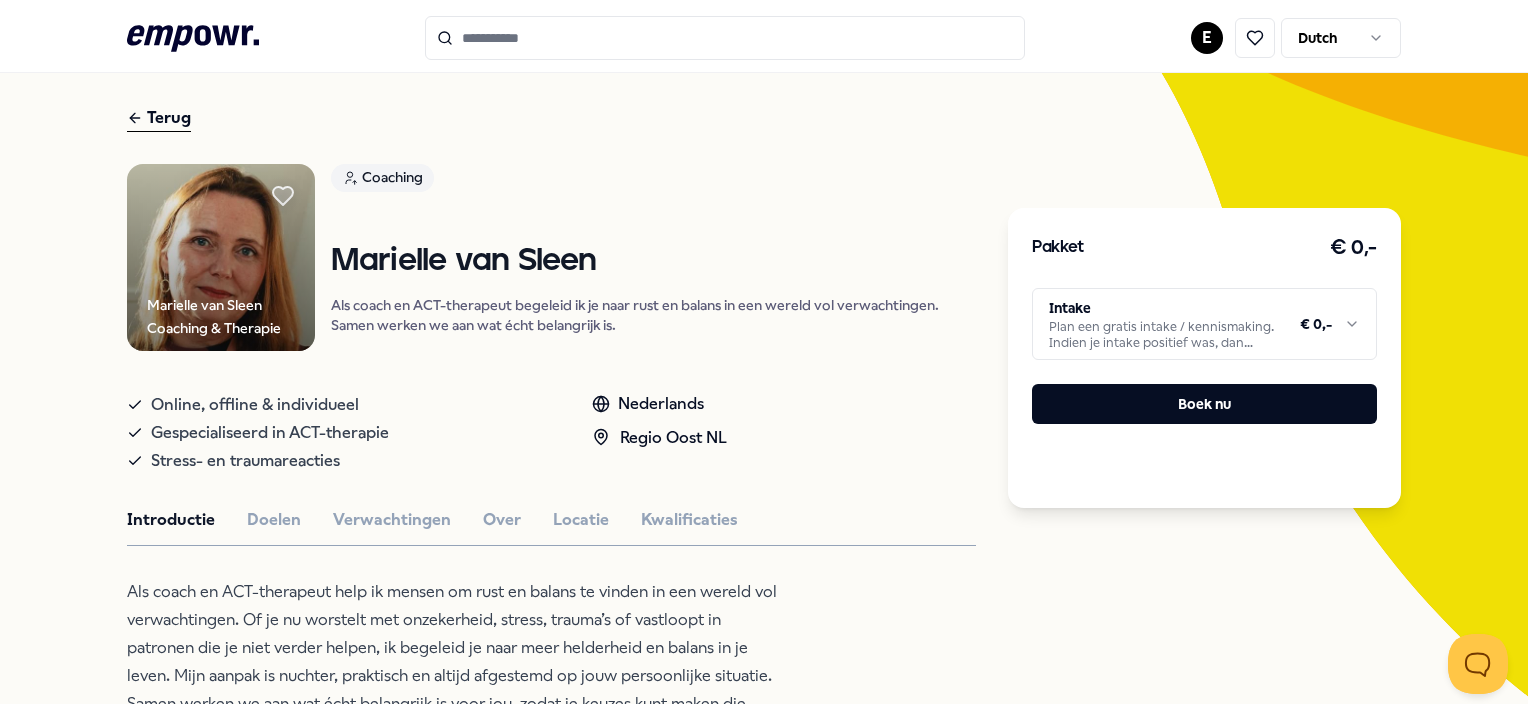 scroll, scrollTop: 0, scrollLeft: 0, axis: both 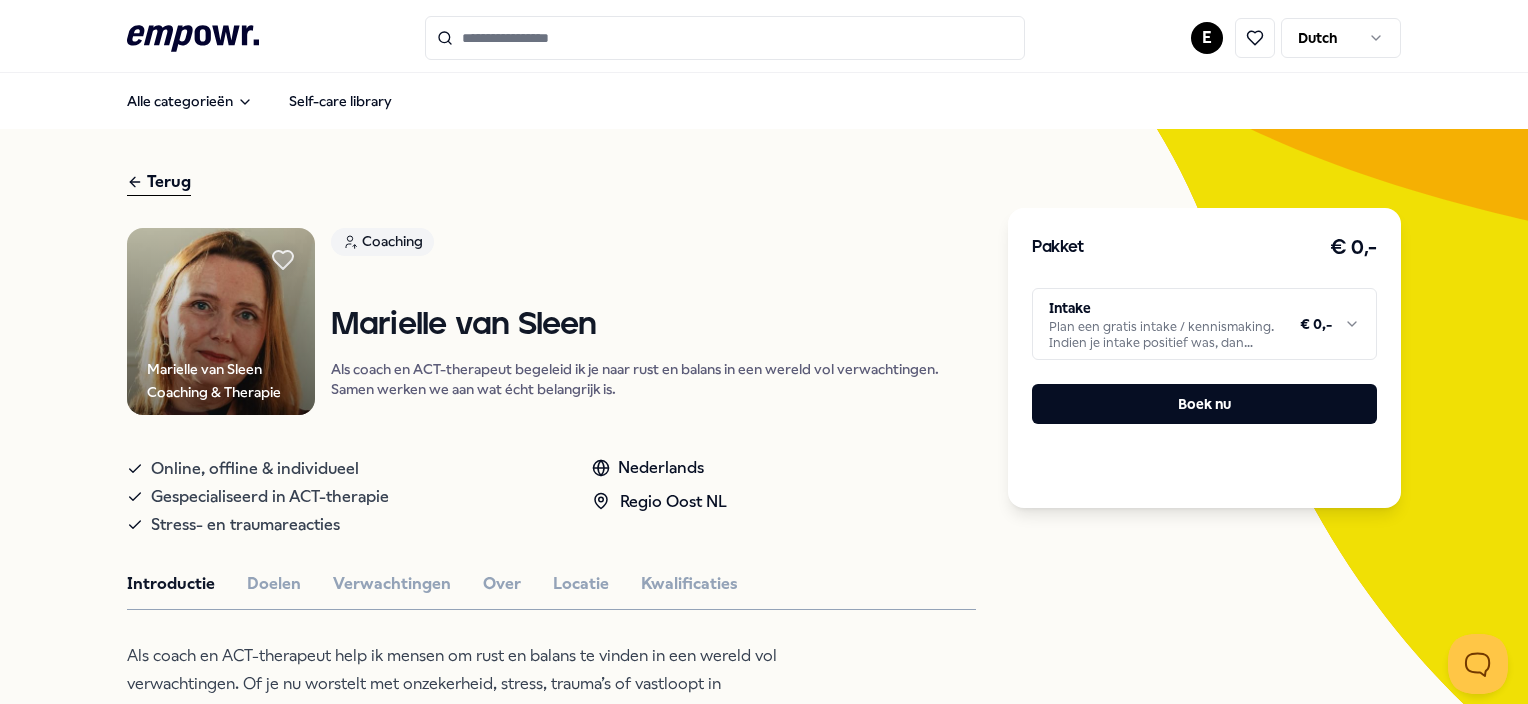 click on "****** E Dutch Alle categorieën   Self-care library Terug [FIRST] van [LAST] Coaching & Therapie Coaching [FIRST] van [LAST] Als coach en ACT-therapeut begeleid ik je naar rust en balans in een wereld vol verwachtingen. Samen werken we aan wat écht belangrijk is. Online, offline & individueel Gespecialiseerd in ACT-therapie Stress- en traumareacties Nederlands Regio Oost NL  Introductie Doelen Verwachtingen Over Locatie Kwalificaties Beoordelingen “In dit traject heb ik samen met [FIRST] gekeken naar mijn waarden. We gingen kijken naar wat nou écht belangrijk was voor mij en hebben hier gelijk handvaten aan gekoppeld, zodat ik er mee aan de slag kon. Ik neem veel tips mee uit het traject. Ik raad het anderen ook aan om naar je waarden te kijken en hierop in te spelen. [FIRST] heeft me hier goed mee geholpen!”  [FIRST] [LAST], 21 jaar   [FIRST], [CITY], 28 jaar:      [FIRST], [CITY], 32 jaar   Aanbevolen Psychologen Regio Amsterdam    [FIRST] [LAST]" at bounding box center (764, 352) 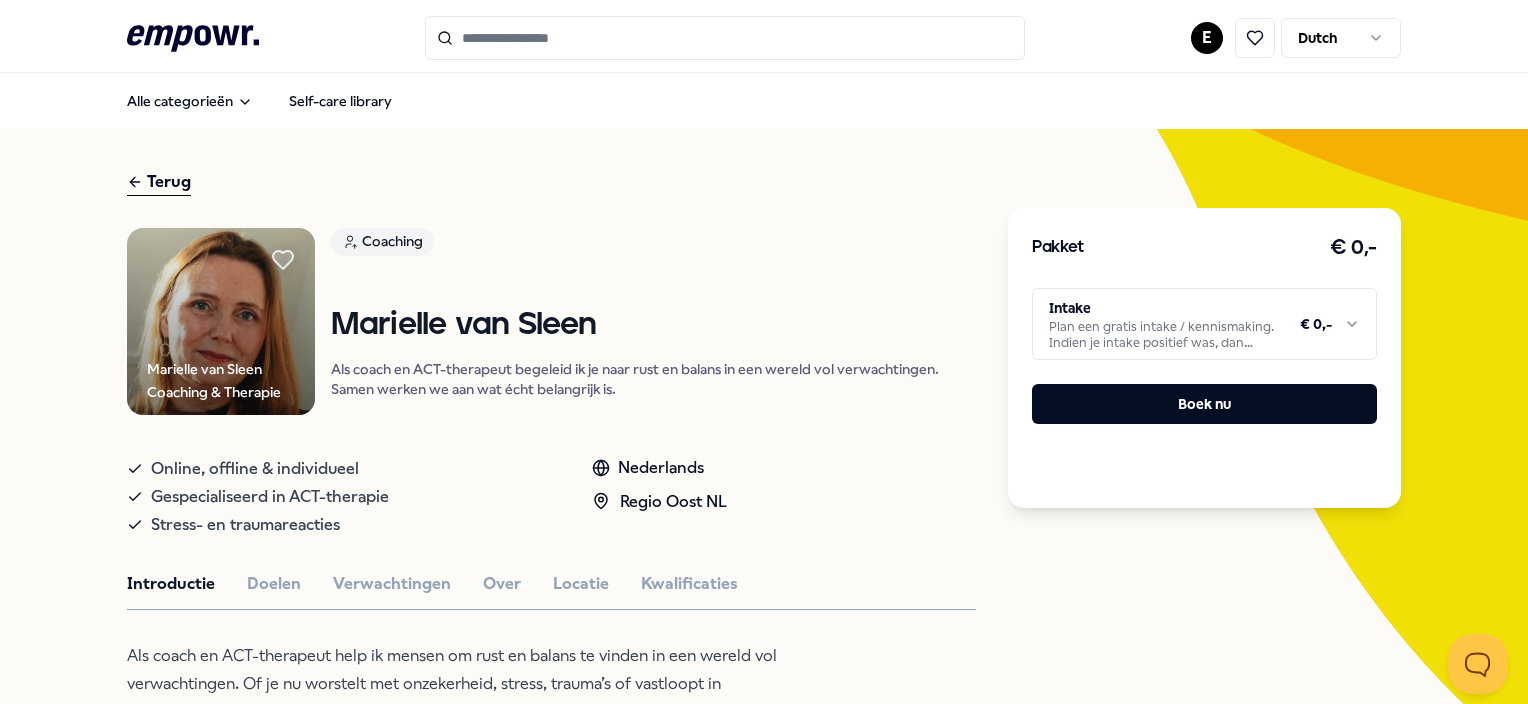 click on "****** E Dutch Alle categorieën   Self-care library Terug [FIRST] van [LAST] Coaching & Therapie Coaching [FIRST] van [LAST] Als coach en ACT-therapeut begeleid ik je naar rust en balans in een wereld vol verwachtingen. Samen werken we aan wat écht belangrijk is. Online, offline & individueel Gespecialiseerd in ACT-therapie Stress- en traumareacties Nederlands Regio Oost NL  Introductie Doelen Verwachtingen Over Locatie Kwalificaties Beoordelingen “In dit traject heb ik samen met [FIRST] gekeken naar mijn waarden. We gingen kijken naar wat nou écht belangrijk was voor mij en hebben hier gelijk handvaten aan gekoppeld, zodat ik er mee aan de slag kon. Ik neem veel tips mee uit het traject. Ik raad het anderen ook aan om naar je waarden te kijken en hierop in te spelen. [FIRST] heeft me hier goed mee geholpen!”  [FIRST] [LAST], 21 jaar   [FIRST], [CITY], 28 jaar:      [FIRST], [CITY], 32 jaar   Aanbevolen Psychologen Regio Amsterdam    [FIRST] [LAST]" at bounding box center [764, 352] 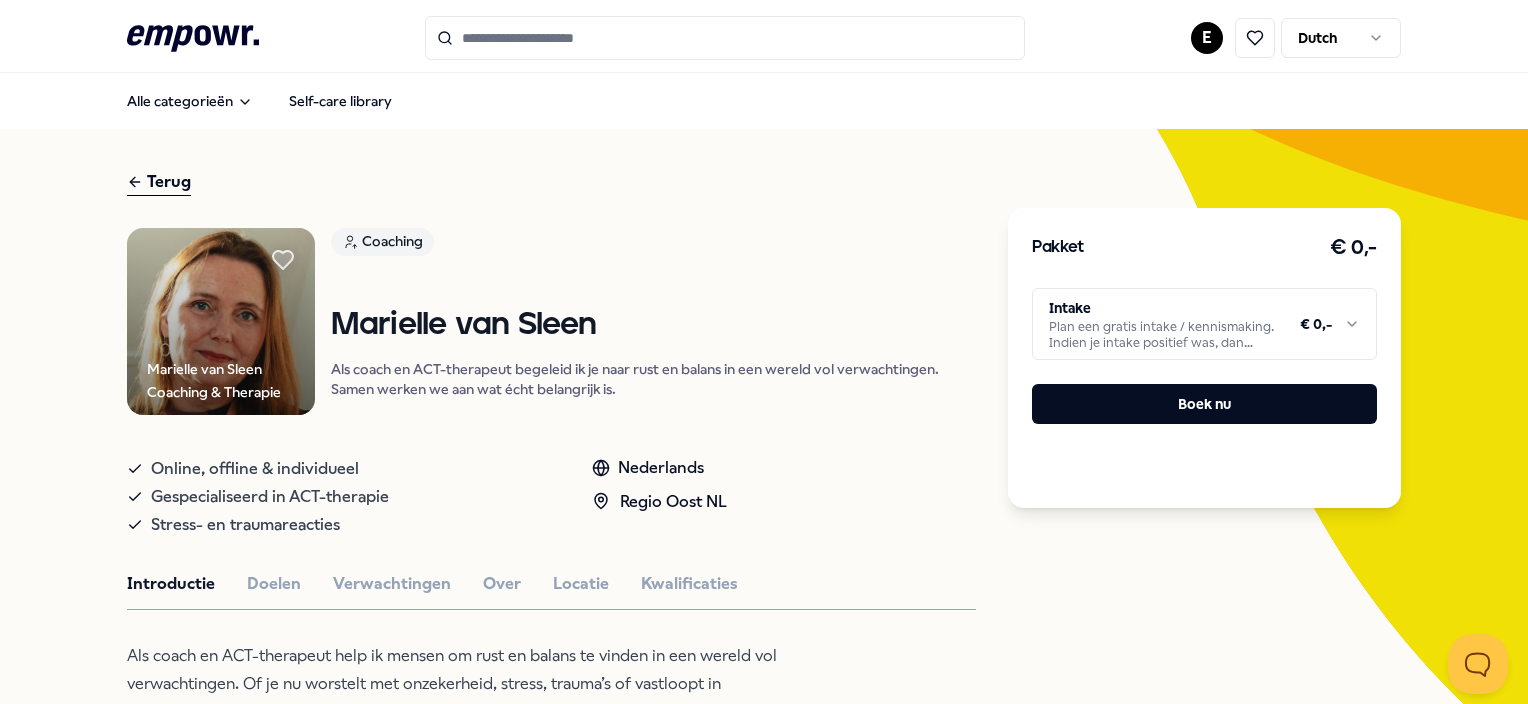 scroll, scrollTop: 616, scrollLeft: 0, axis: vertical 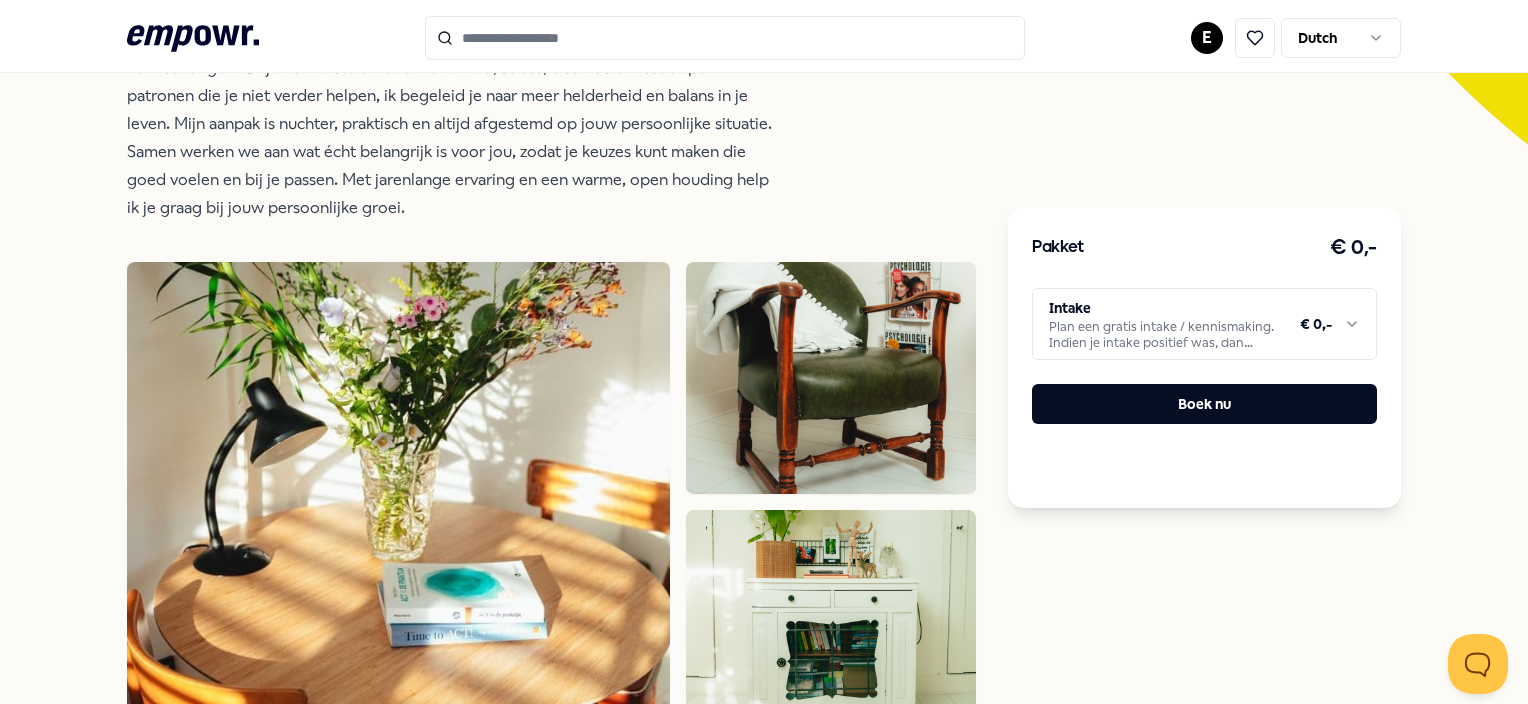 click on "Pakket € 0,- Intake   Plan  een  gratis  intake  /  kennismaking.  Indien  je  intake  positief  was,  dan  moet  je  via  Empowr  opnieuw  een  boeking  plaatsen  voor  de  gewenste  aantal  sessies  die  je  af  wilt  nemen  bij  jouw  gewenste  coach.  € 0,- Boek nu" at bounding box center [1204, 894] 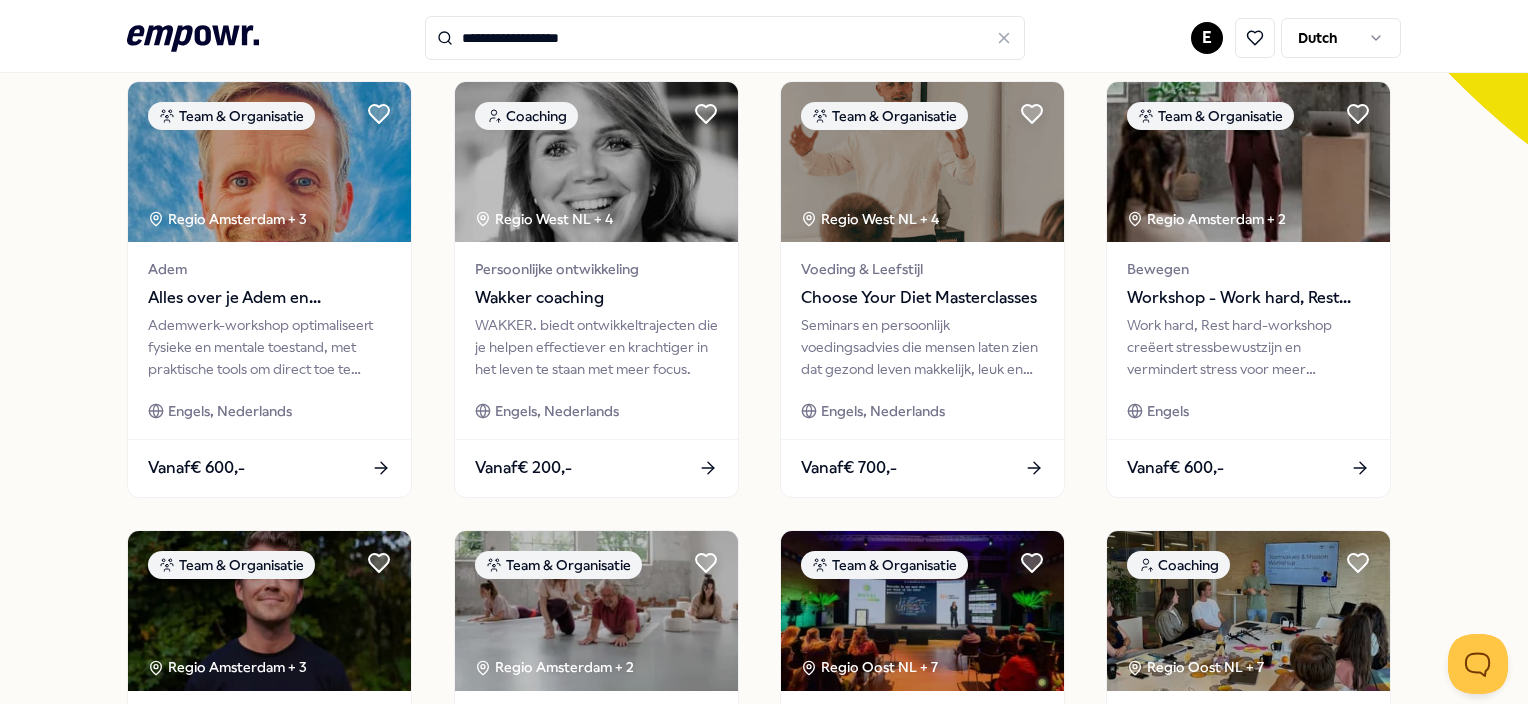 click on "**********" at bounding box center [725, 38] 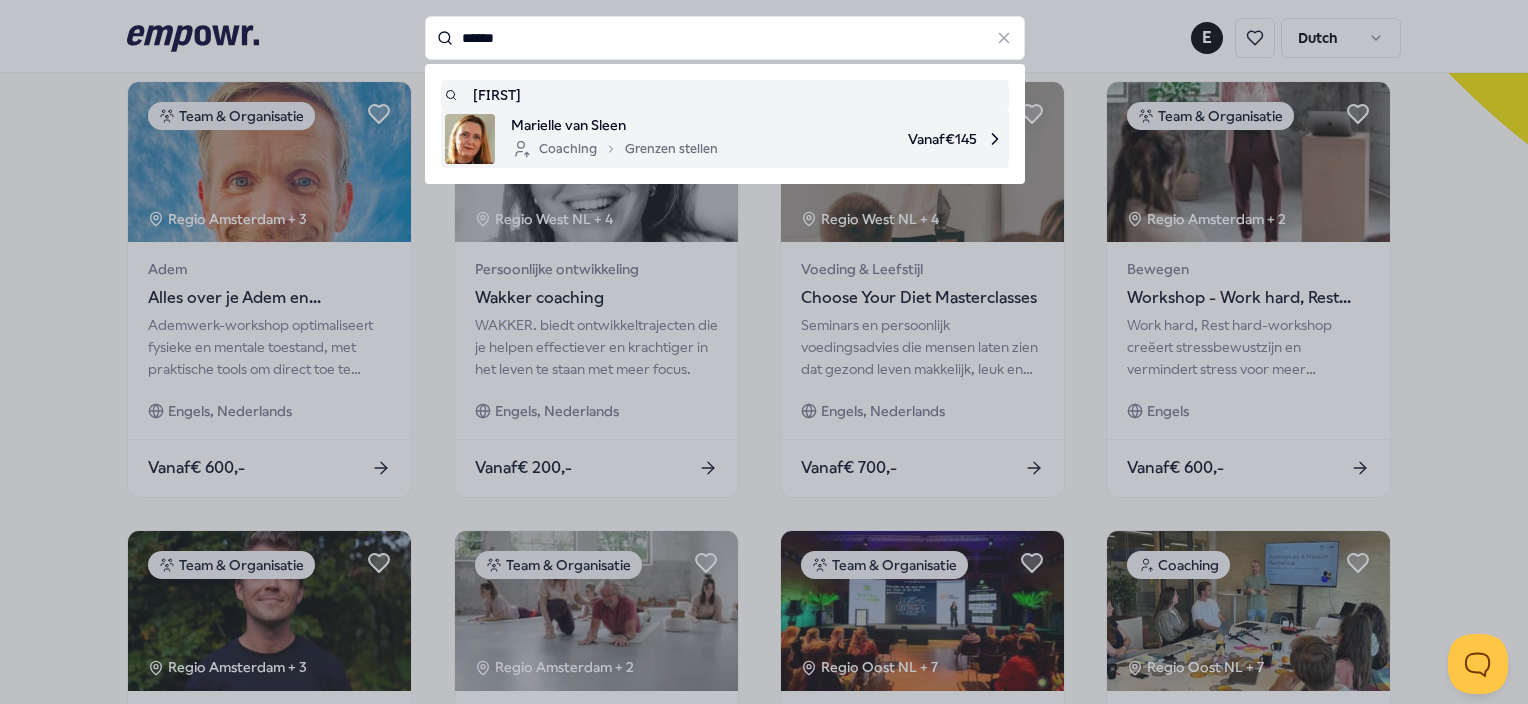 click on "Marielle van Sleen" at bounding box center (614, 125) 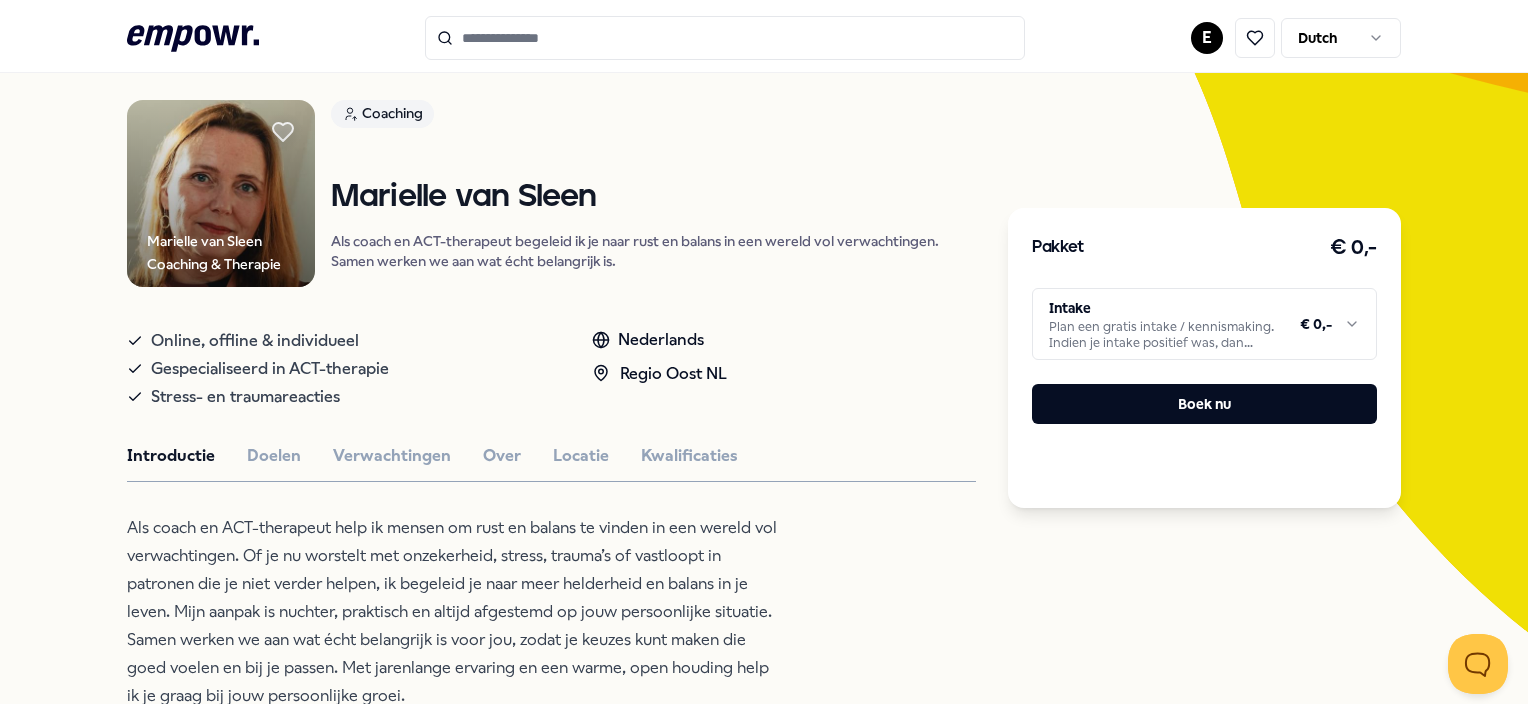 scroll, scrollTop: 131, scrollLeft: 0, axis: vertical 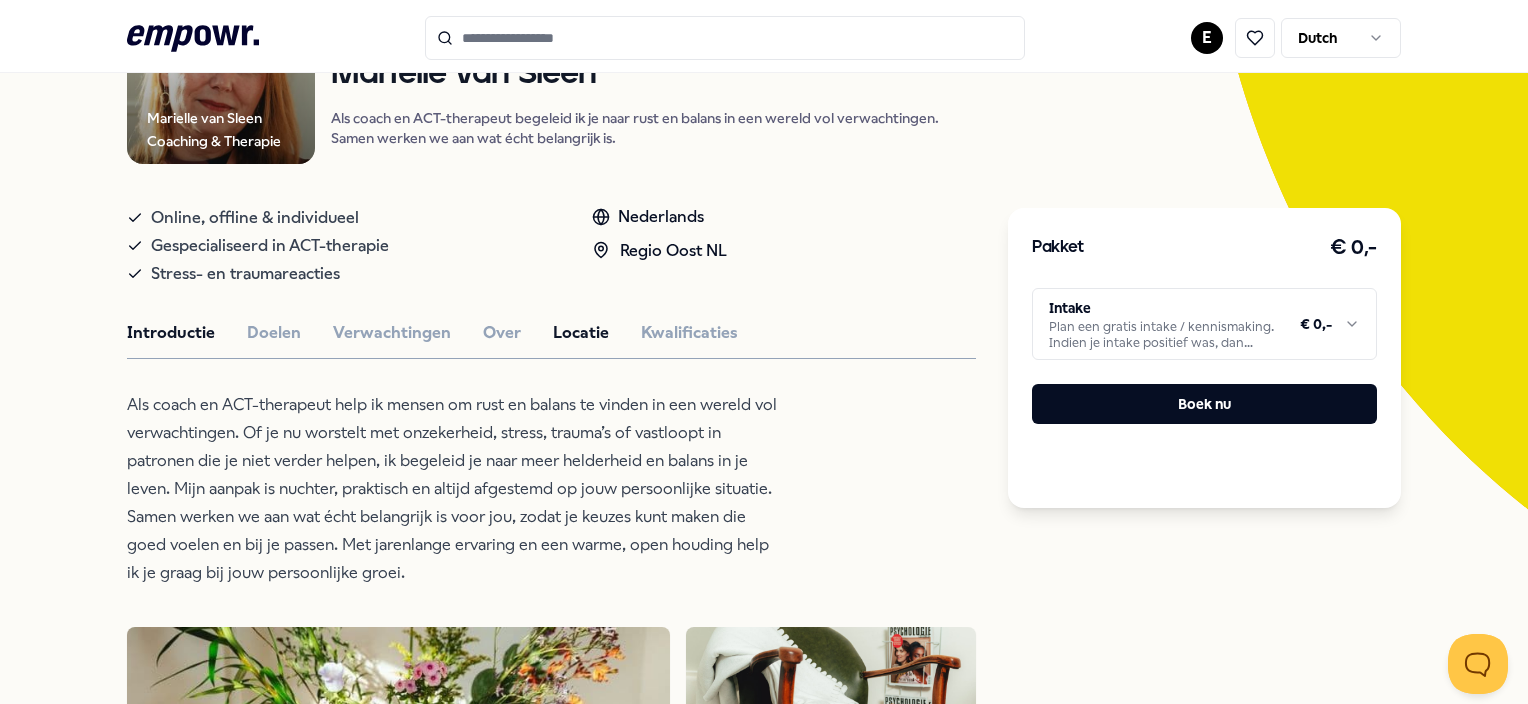 click on "Locatie" at bounding box center (581, 333) 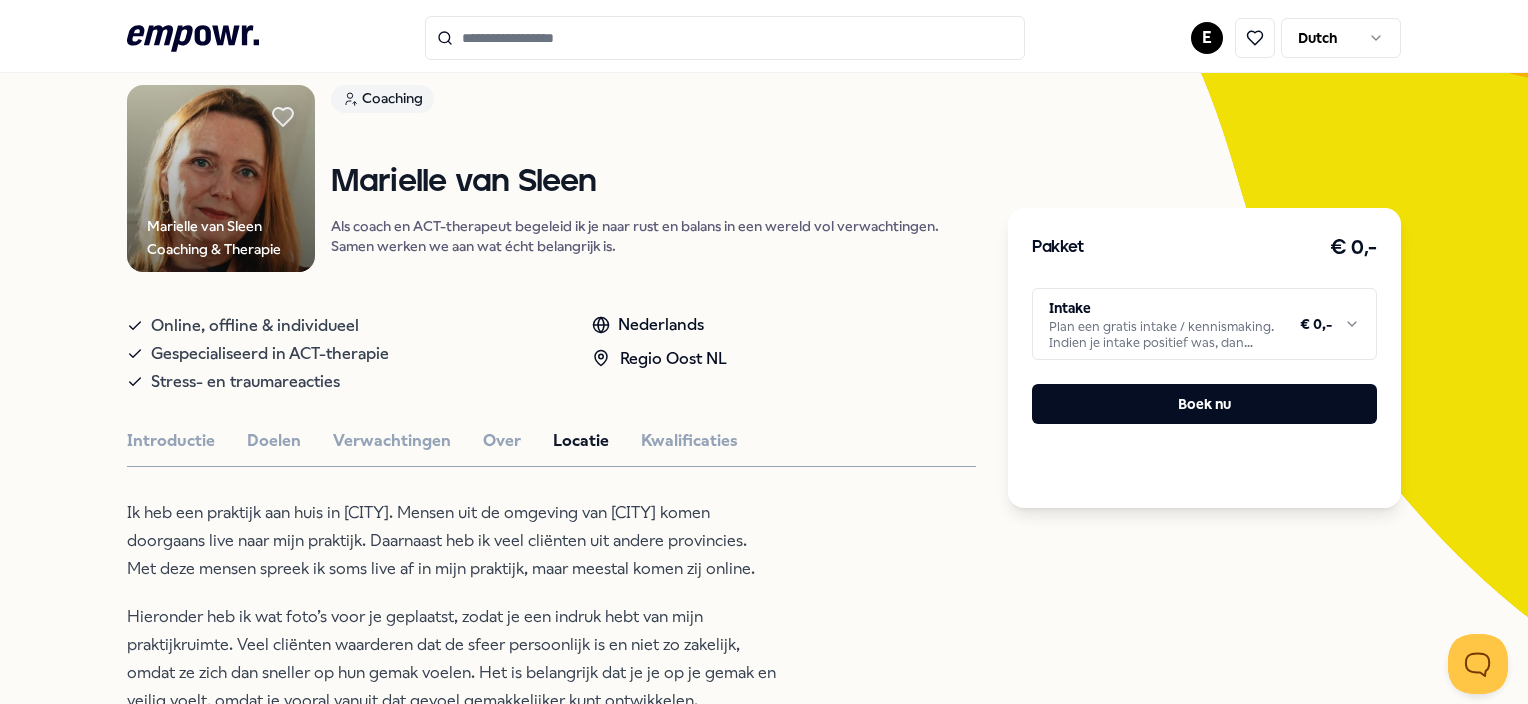 scroll, scrollTop: 84, scrollLeft: 0, axis: vertical 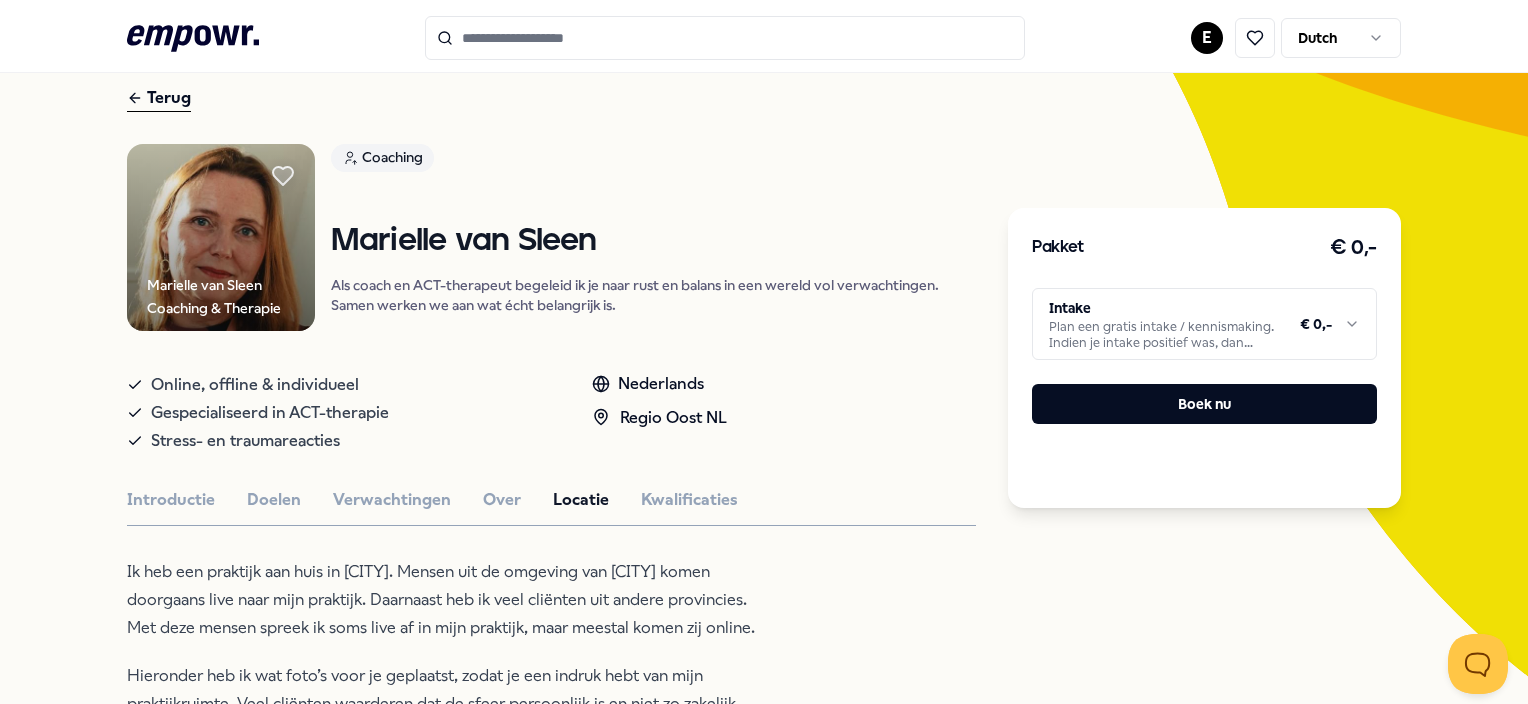 click at bounding box center (725, 38) 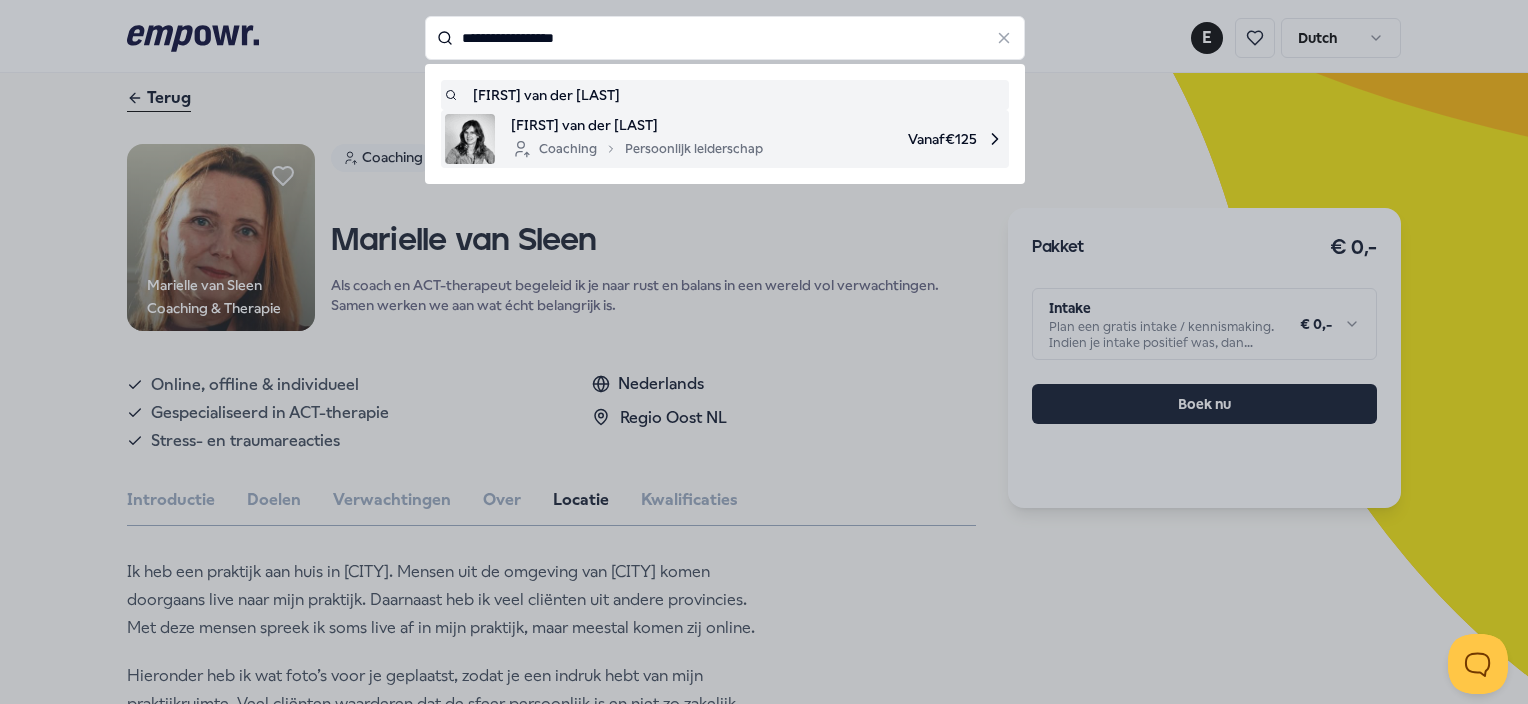 click on "Coaching Persoonlijk leiderschap" at bounding box center [637, 149] 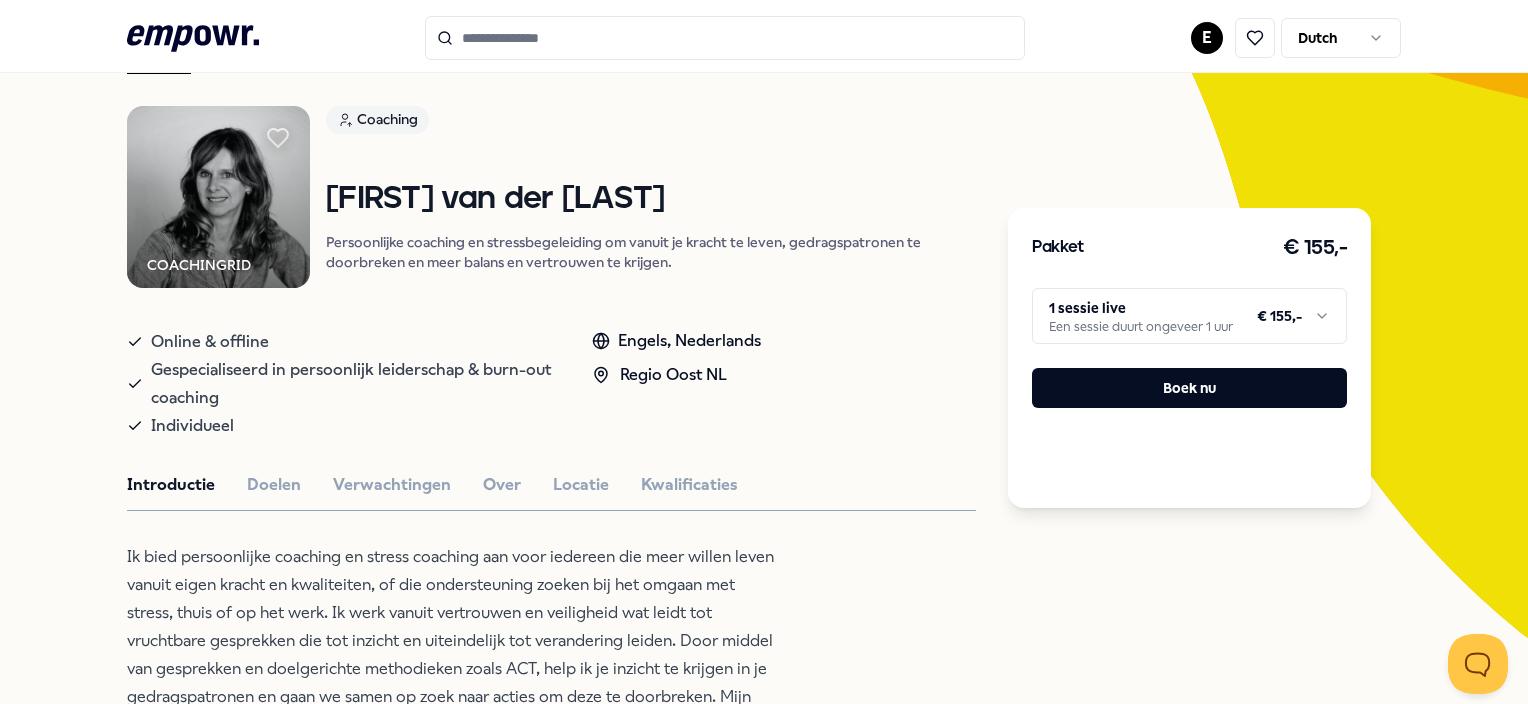 scroll, scrollTop: 11, scrollLeft: 0, axis: vertical 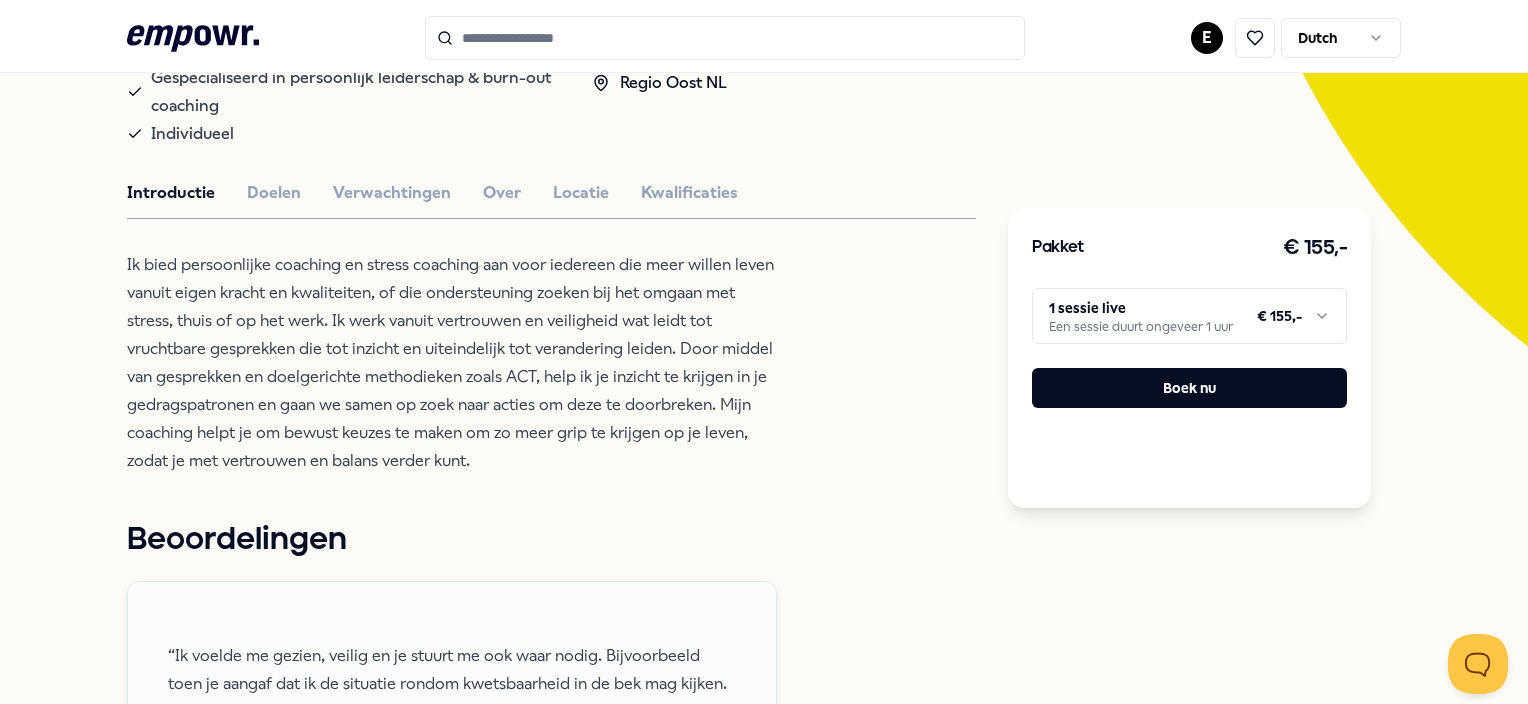 click on ".empowr-logo_svg__cls-1{fill:#03032f}" 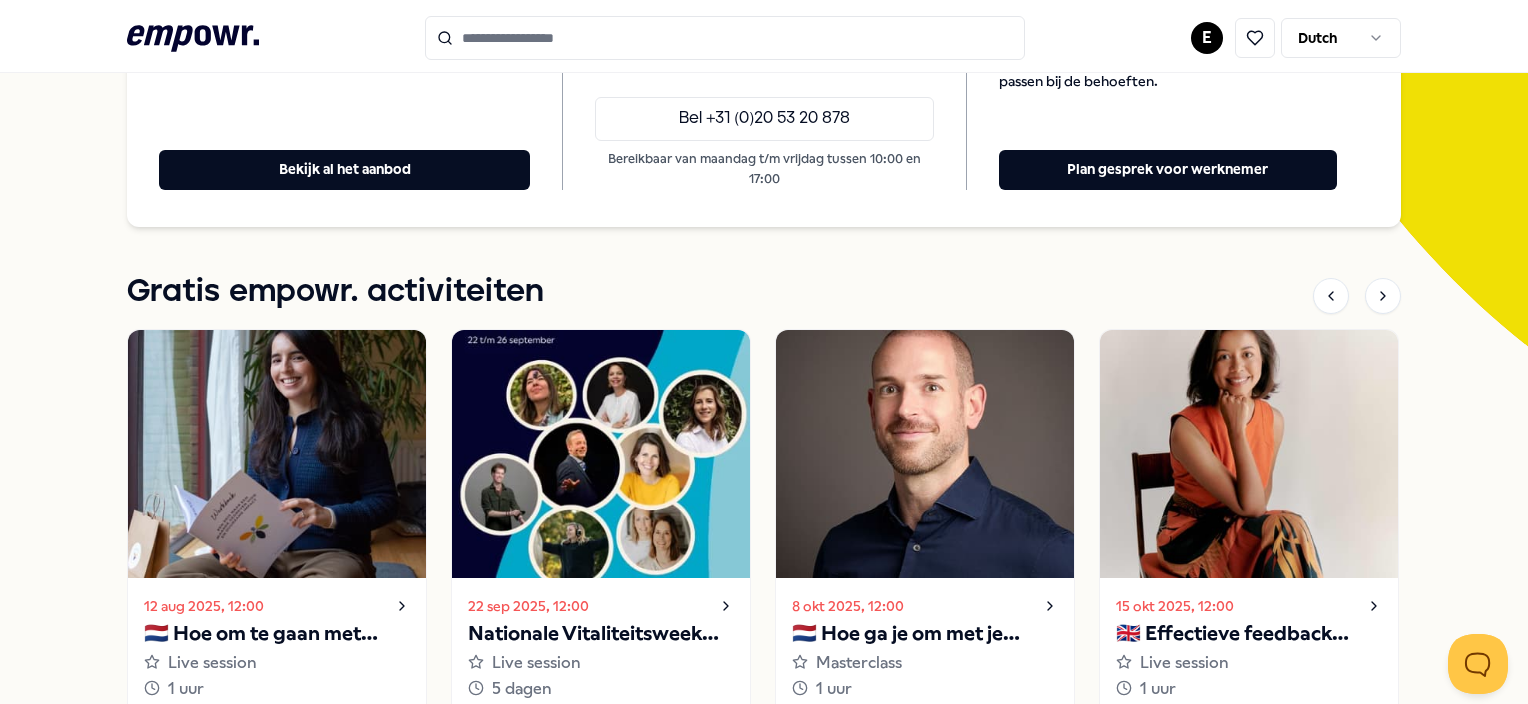 scroll, scrollTop: 128, scrollLeft: 0, axis: vertical 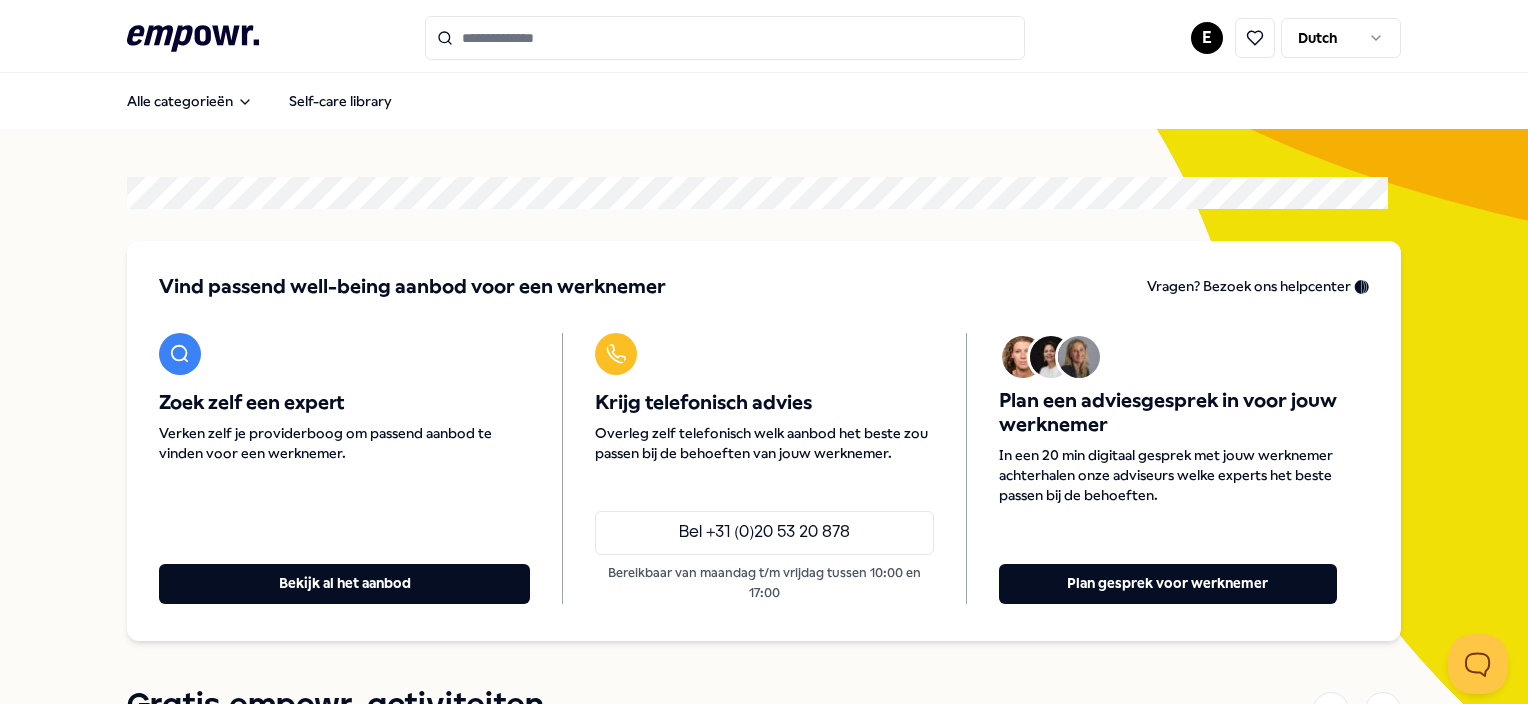 click on "Vind passend well-being aanbod voor een werknemer Vragen? Bezoek ons helpcenter 🛟 Zoek zelf een expert Verken zelf je providerboog om passend aanbod te vinden voor een werknemer. Bekijk al het aanbod Krijg telefonisch advies Overleg zelf telefonisch welk aanbod het beste zou passen bij de behoeften van jouw werknemer. Bel +31 (0)20 53 20 878 Bereikbaar van maandag t/m vrijdag tussen 10:00 en 17:00 Plan een adviesgesprek in voor jouw werknemer In een 20 min digitaal gesprek met jouw werknemer achterhalen onze adviseurs welke experts het beste passen bij de behoeften. Plan gesprek voor werknemer Gratis empowr. activiteiten 12 aug 2025, 12:00 🇳🇱 Hoe om te gaan met onzekerheid? Live session 1 uur 22 sep 2025, 12:00 Nationale Vitaliteitsweek 2025  Live session 5 dagen 8 okt 2025, 12:00 🇳🇱 Hoe ga je om met je innerlijke criticus?  Masterclass 1 uur 15 okt 2025, 12:00 🇬🇧 Effectieve feedback geven en ontvangen Live session 1 uur 10 dec 2025, 12:00 Masterclass 1 uur 12 aug 2025, 12:00 Live session" at bounding box center (763, 908) 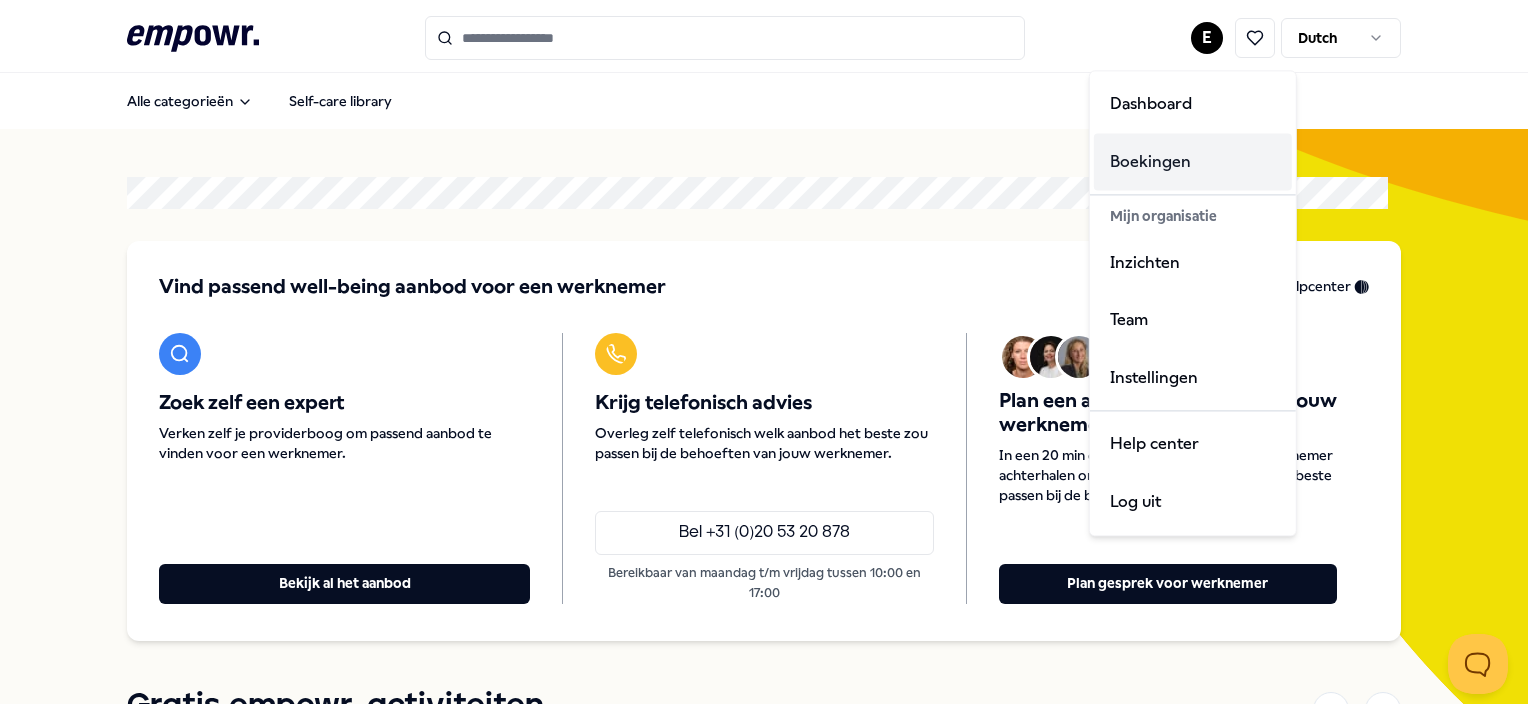 click on "Boekingen" at bounding box center [1193, 162] 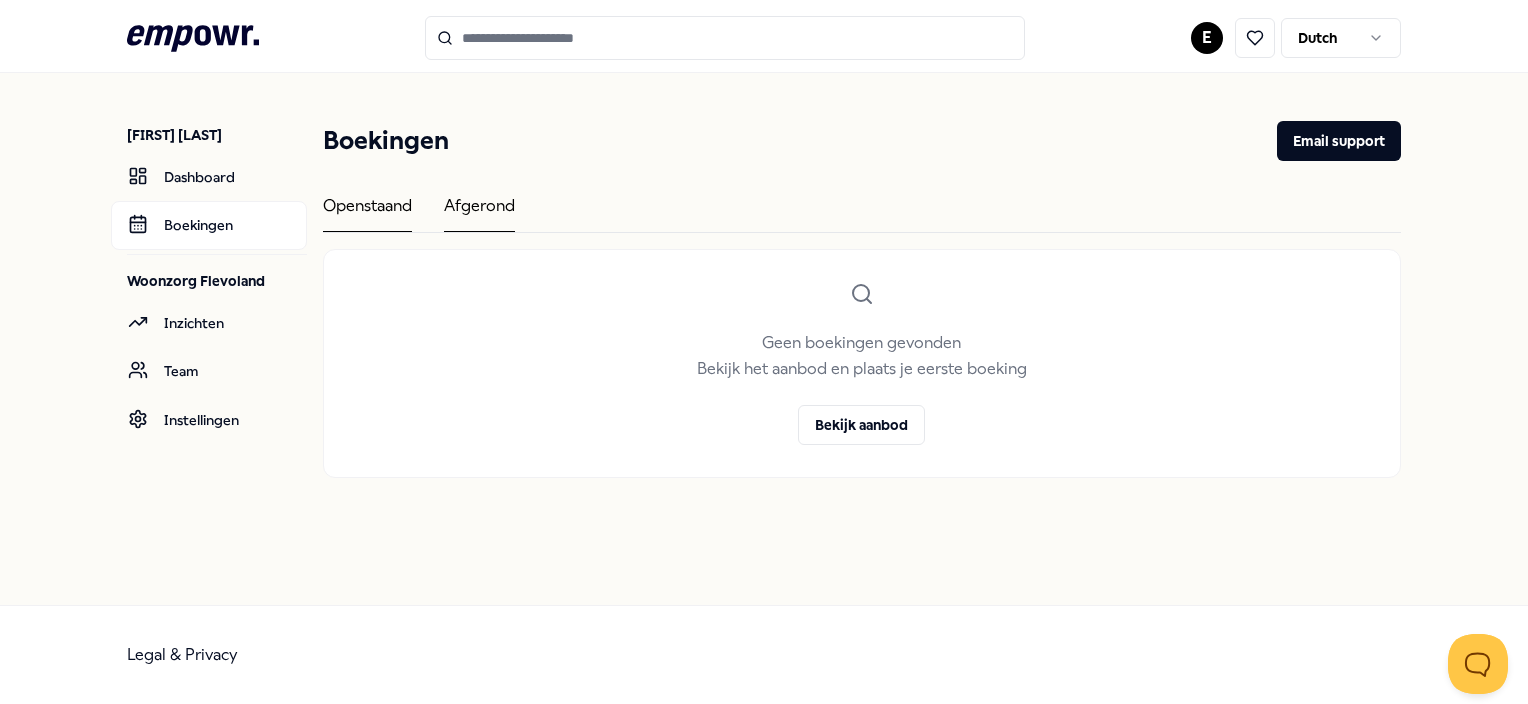 click on "Afgerond" at bounding box center (479, 212) 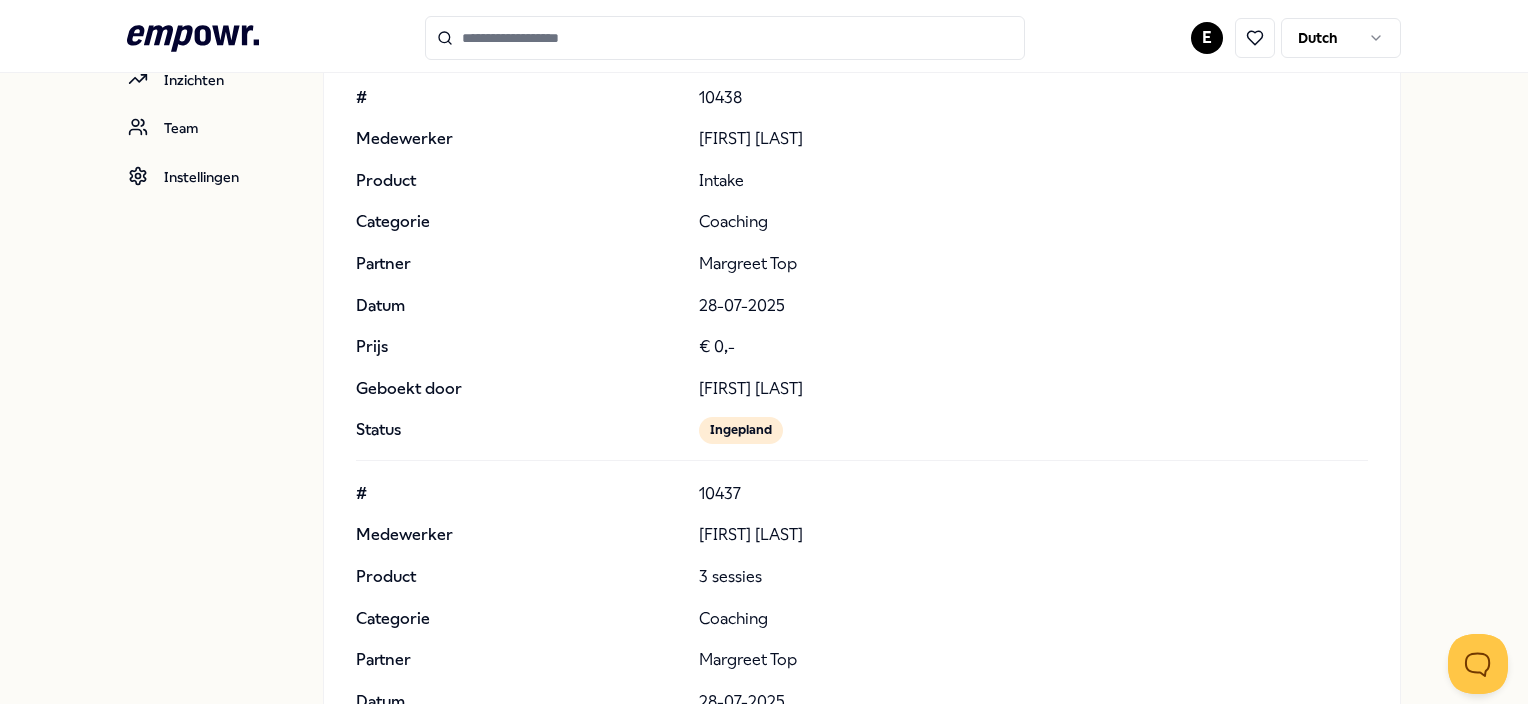 scroll, scrollTop: 431, scrollLeft: 0, axis: vertical 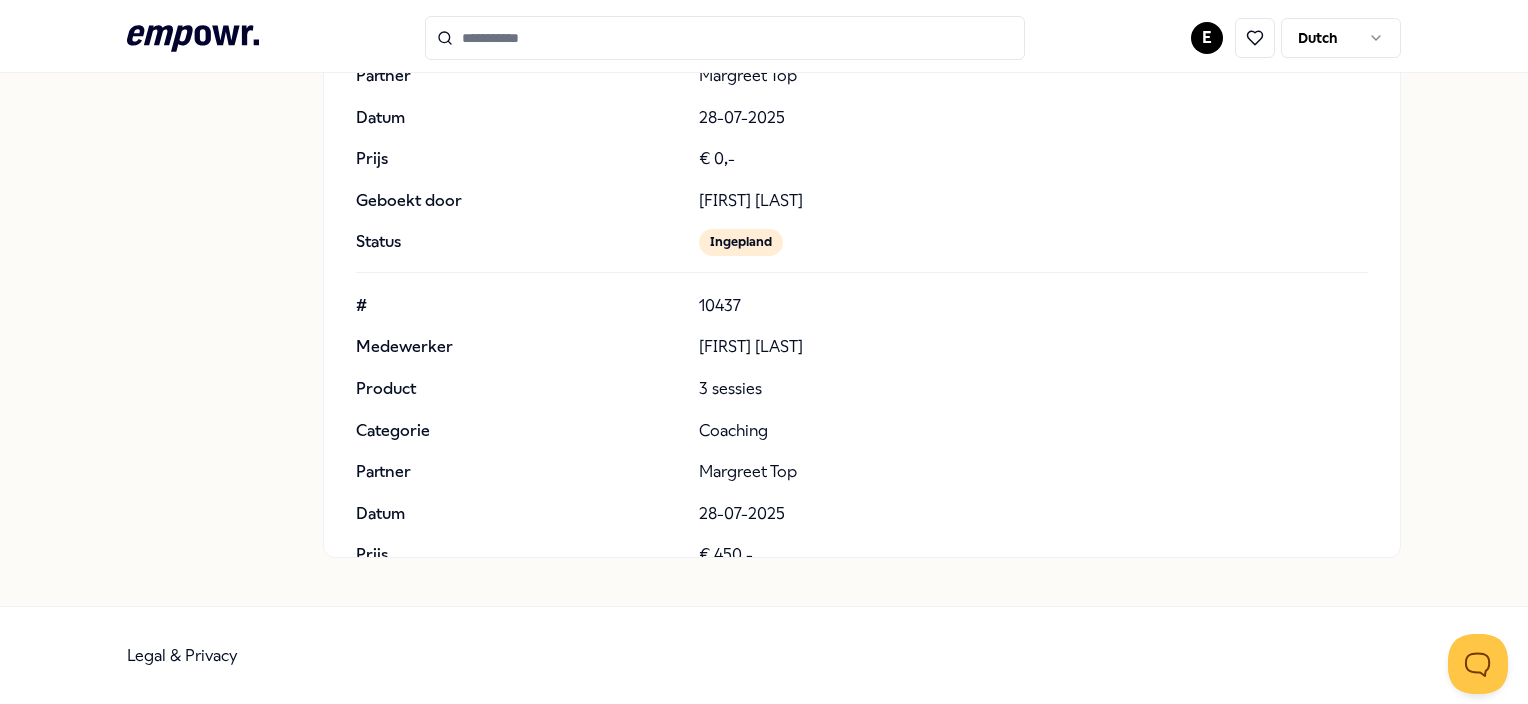 click on "# 10437 Medewerker [FIRST]  [LAST] Product  3  sessies  Categorie Coaching Partner [FIRST] [LAST] Datum 28-07-2025 Prijs € 450,- Geboekt door [FIRST] [LAST] Status Ingepland" at bounding box center (861, 472) 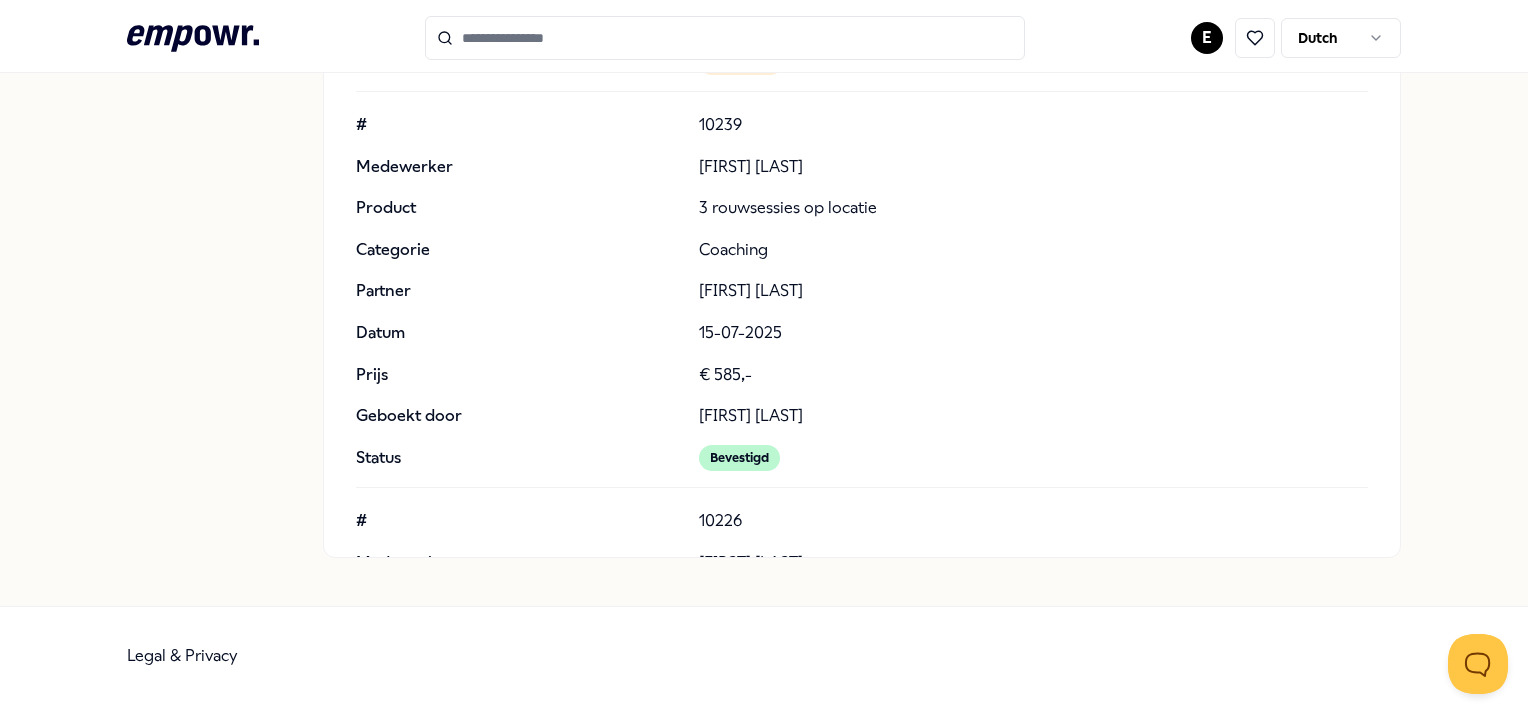 scroll, scrollTop: 573, scrollLeft: 0, axis: vertical 